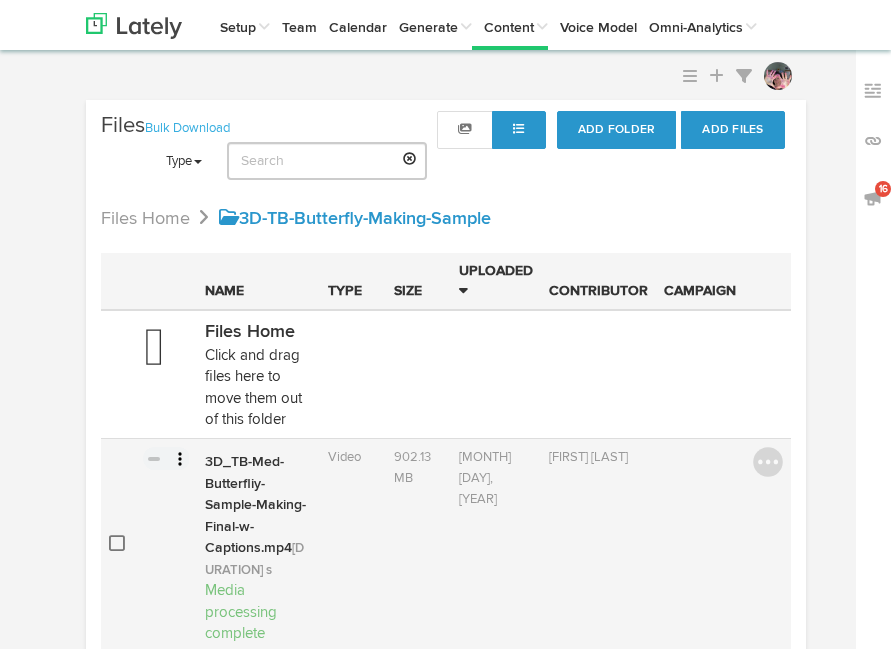 scroll, scrollTop: 75, scrollLeft: 0, axis: vertical 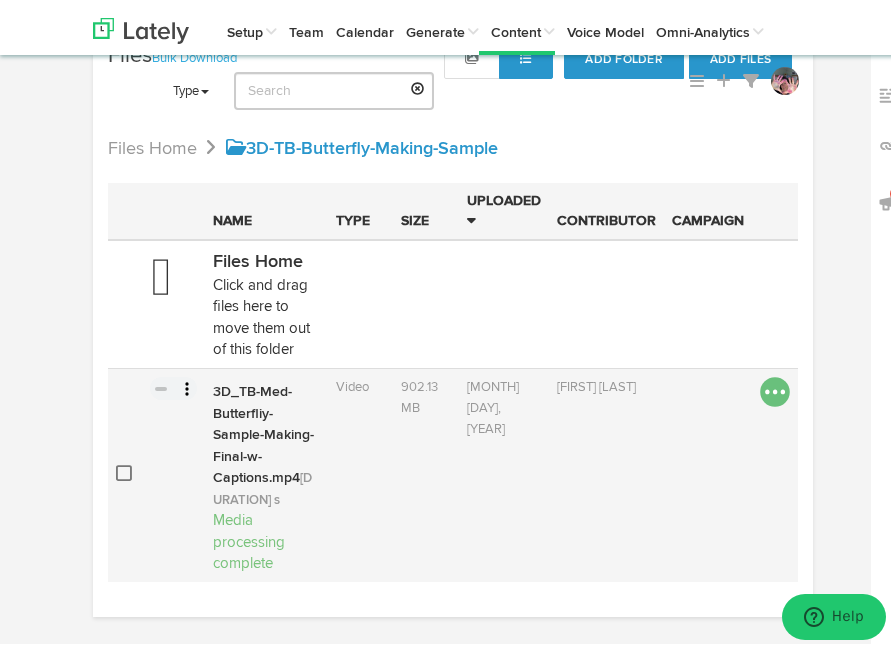 click at bounding box center (775, 387) 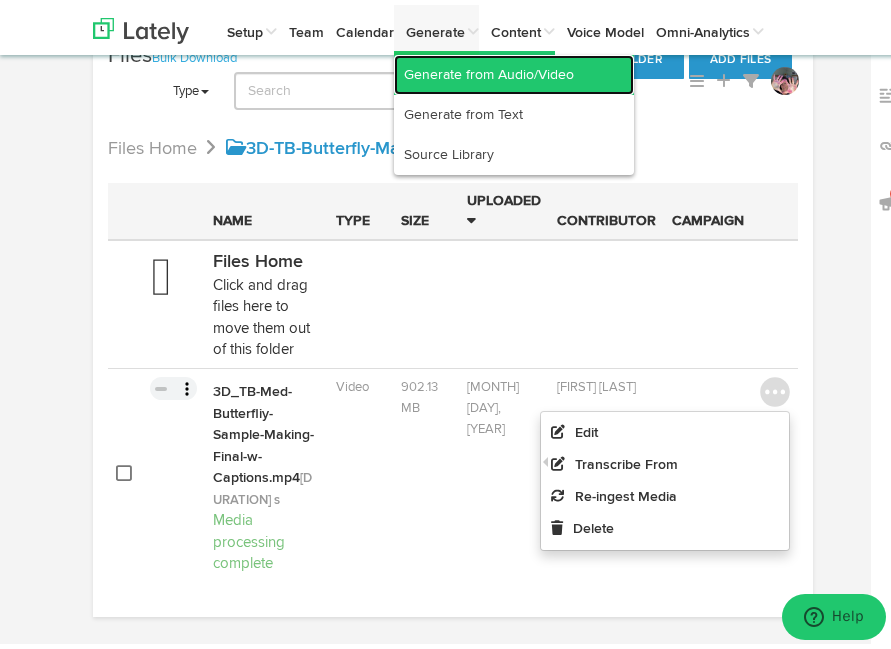 click on "Generate from Audio/Video" at bounding box center (514, 70) 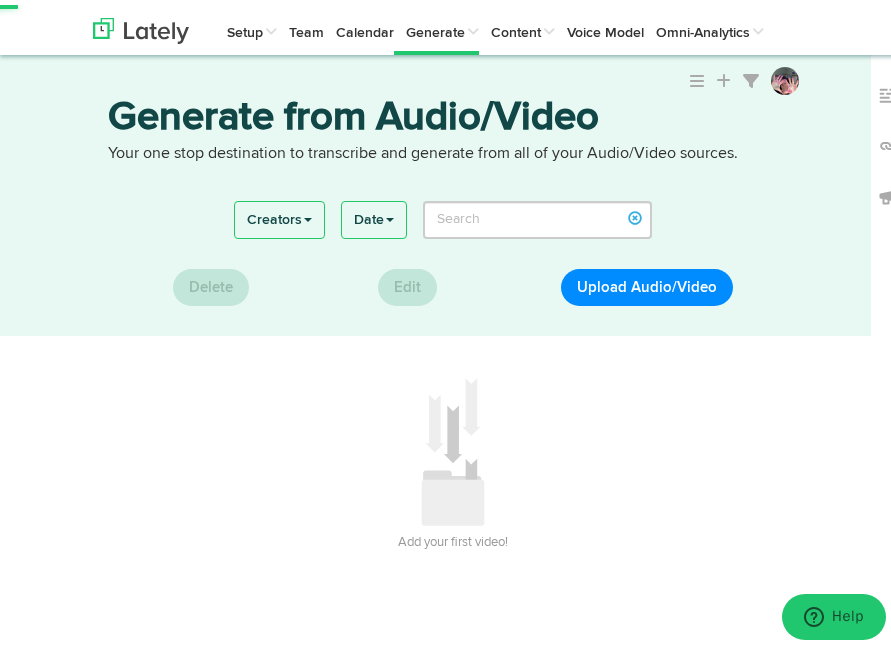 scroll, scrollTop: 0, scrollLeft: 0, axis: both 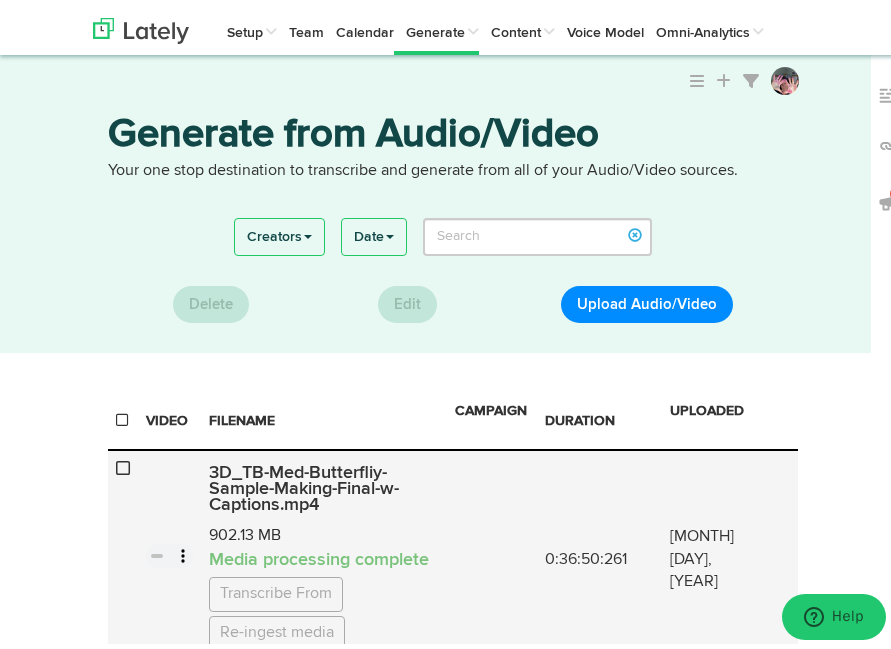 click on "3D_TB-Med-Butterfliy-Sample-Making-Final-w-Captions.mp4" at bounding box center [324, 484] 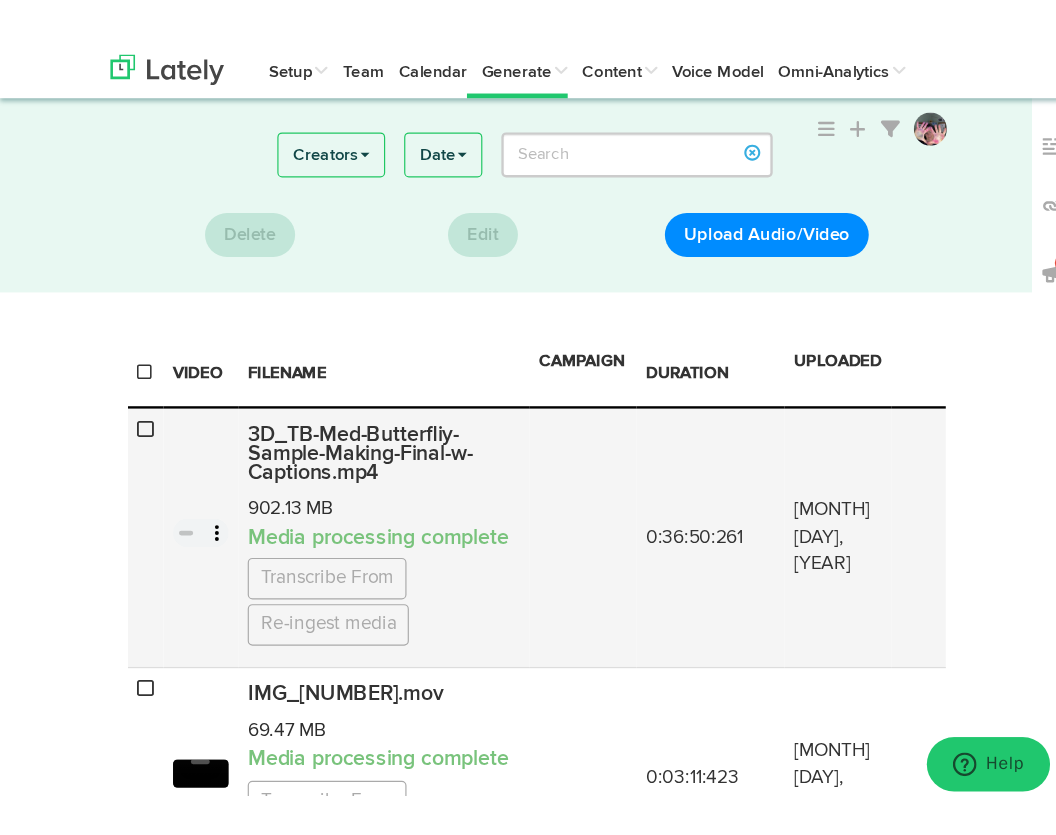 scroll, scrollTop: 163, scrollLeft: 0, axis: vertical 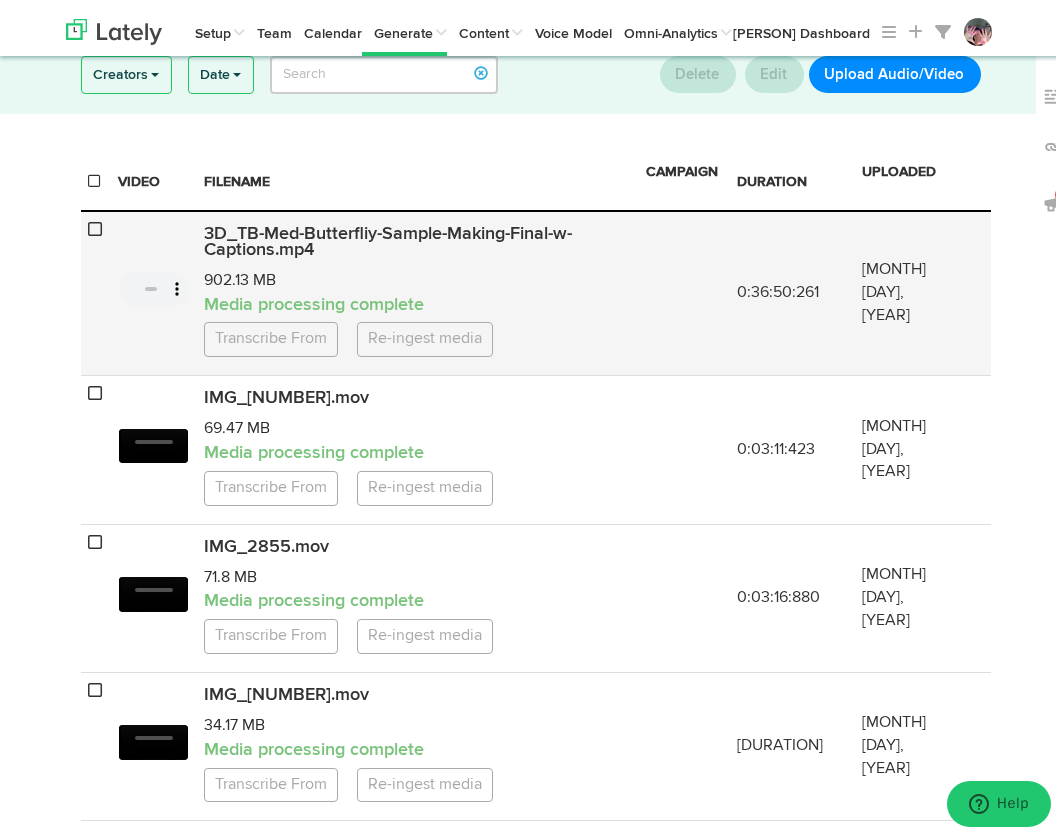 click on "3D_TB-Med-Butterfliy-Sample-Making-Final-w-Captions.mp4" at bounding box center [388, 236] 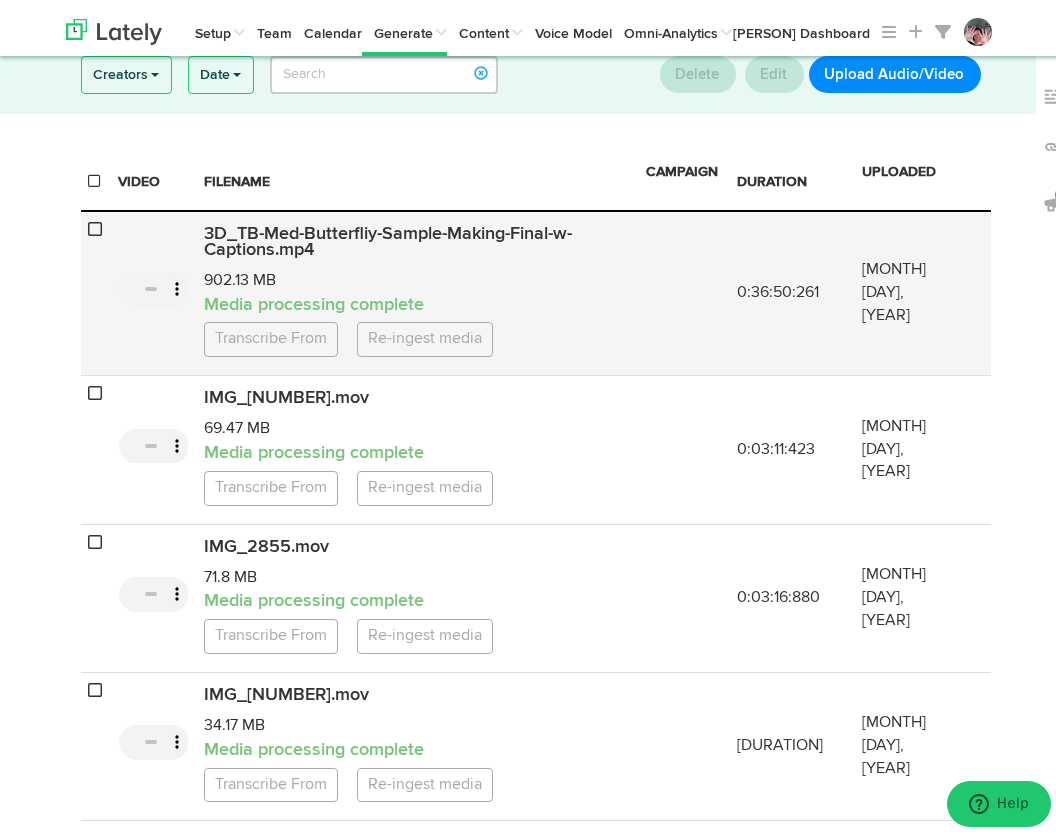 click at bounding box center [96, 223] 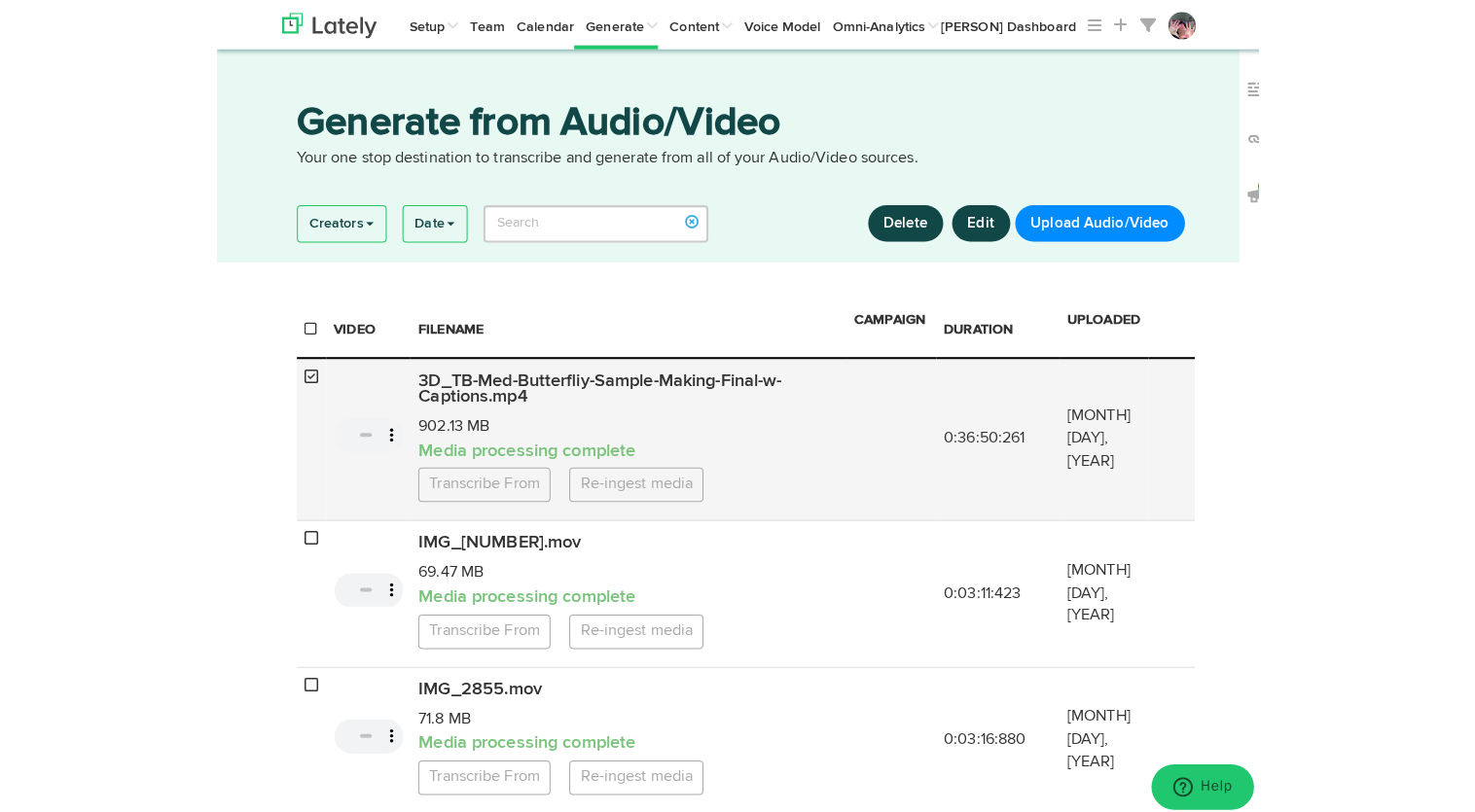scroll, scrollTop: 0, scrollLeft: 0, axis: both 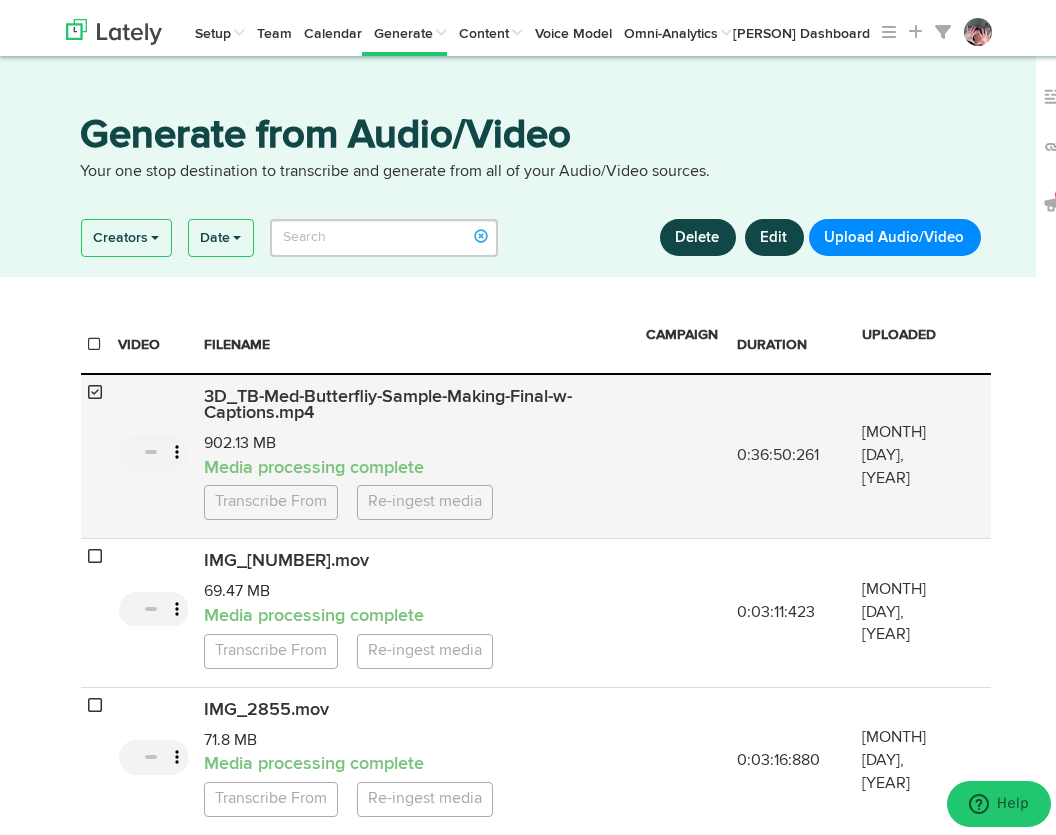 click on "Media processing complete" at bounding box center (416, 463) 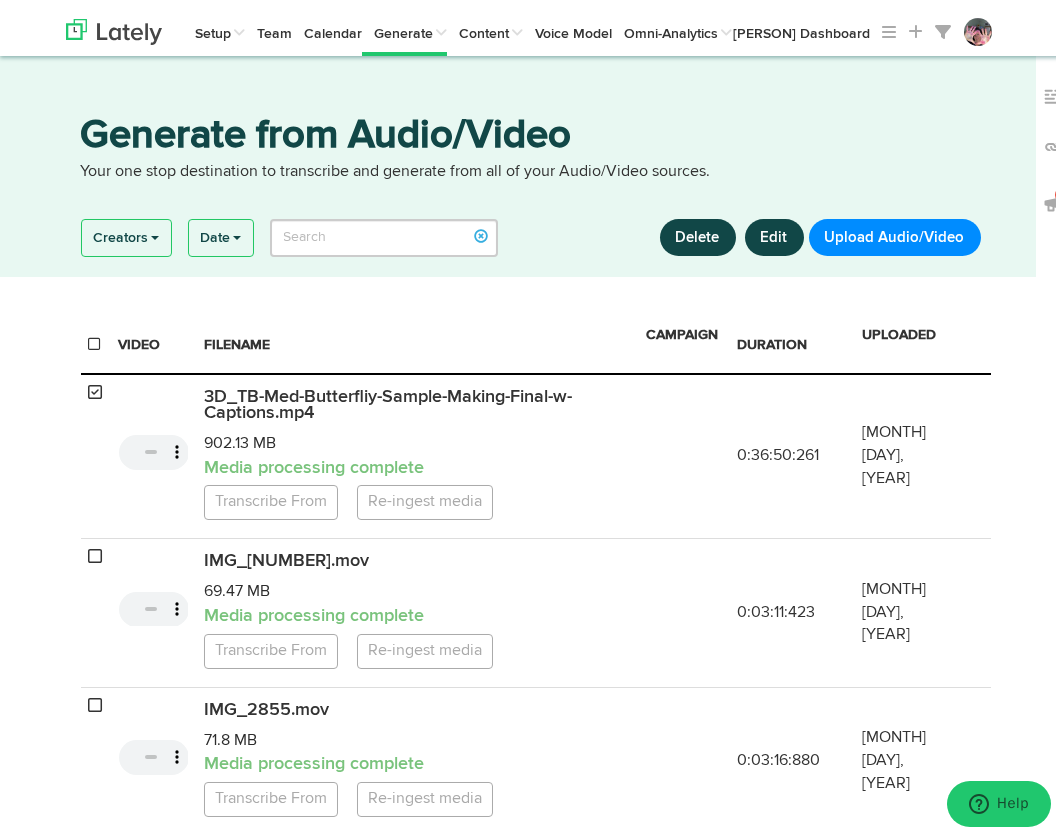 click on "× Close
VIDEO
FILENAME
CAMPAIGN" at bounding box center [536, 2282] 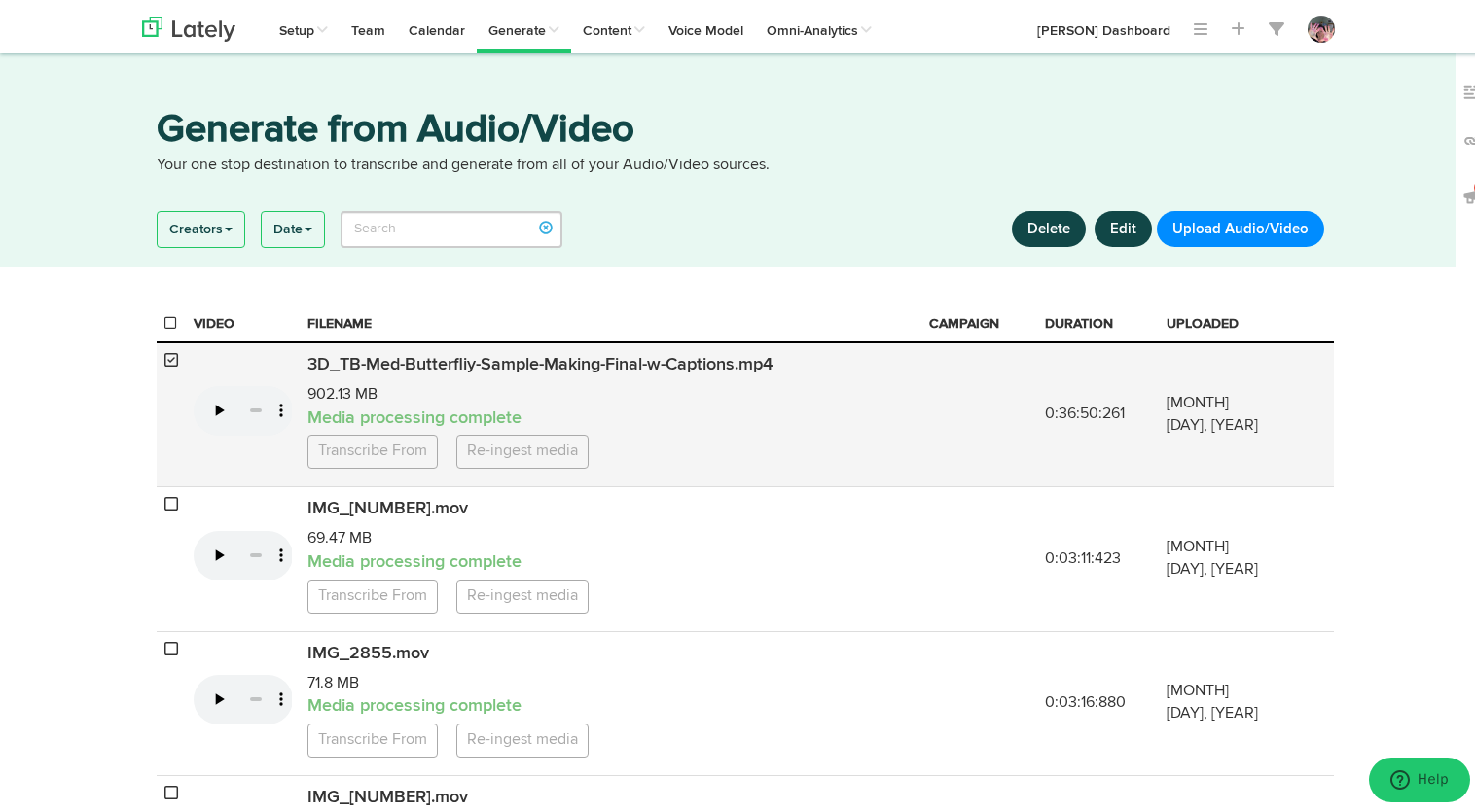 click on "3D_TB-Med-Butterfliy-Sample-Making-Final-w-Captions.mp4" at bounding box center [540, 361] 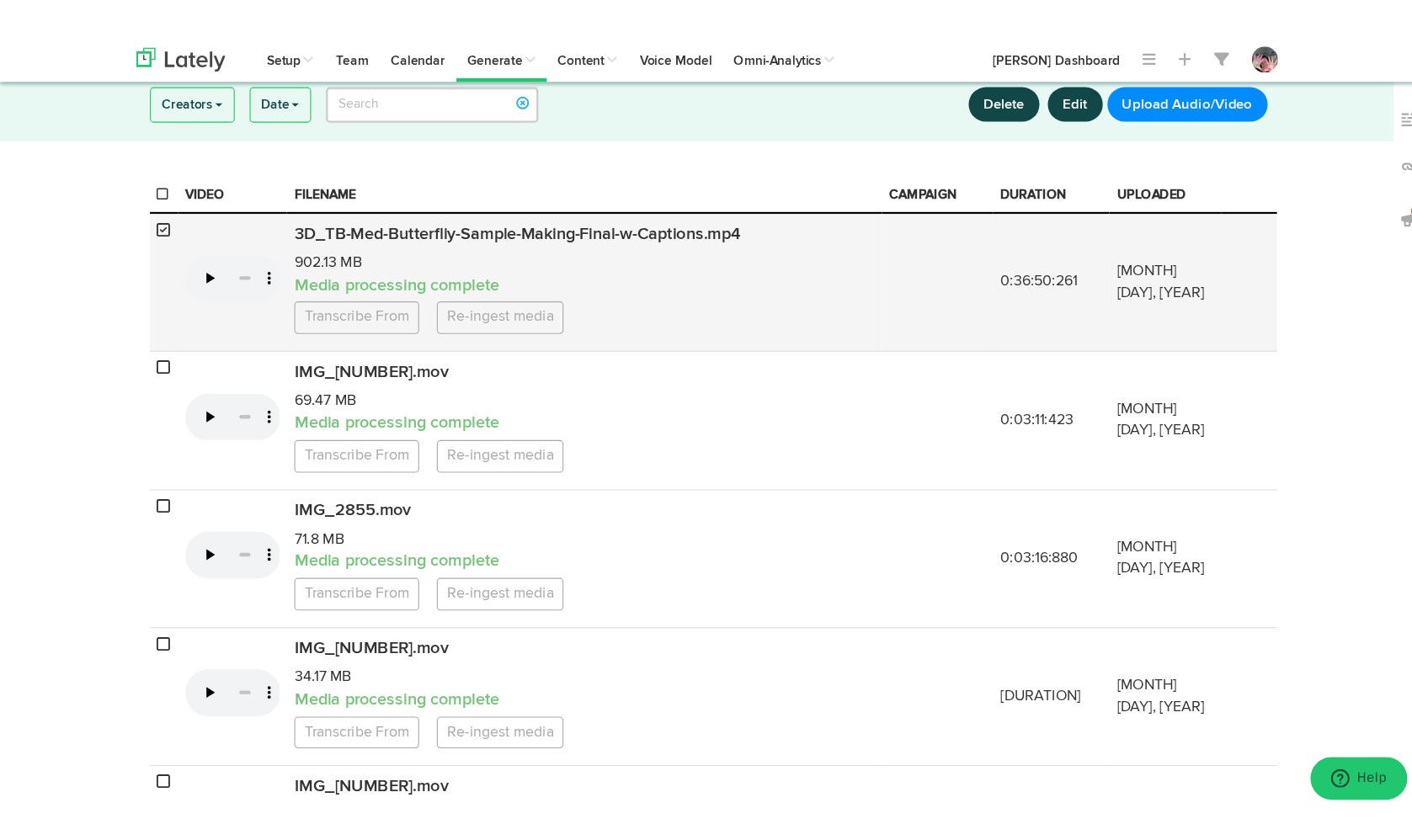 scroll, scrollTop: 0, scrollLeft: 0, axis: both 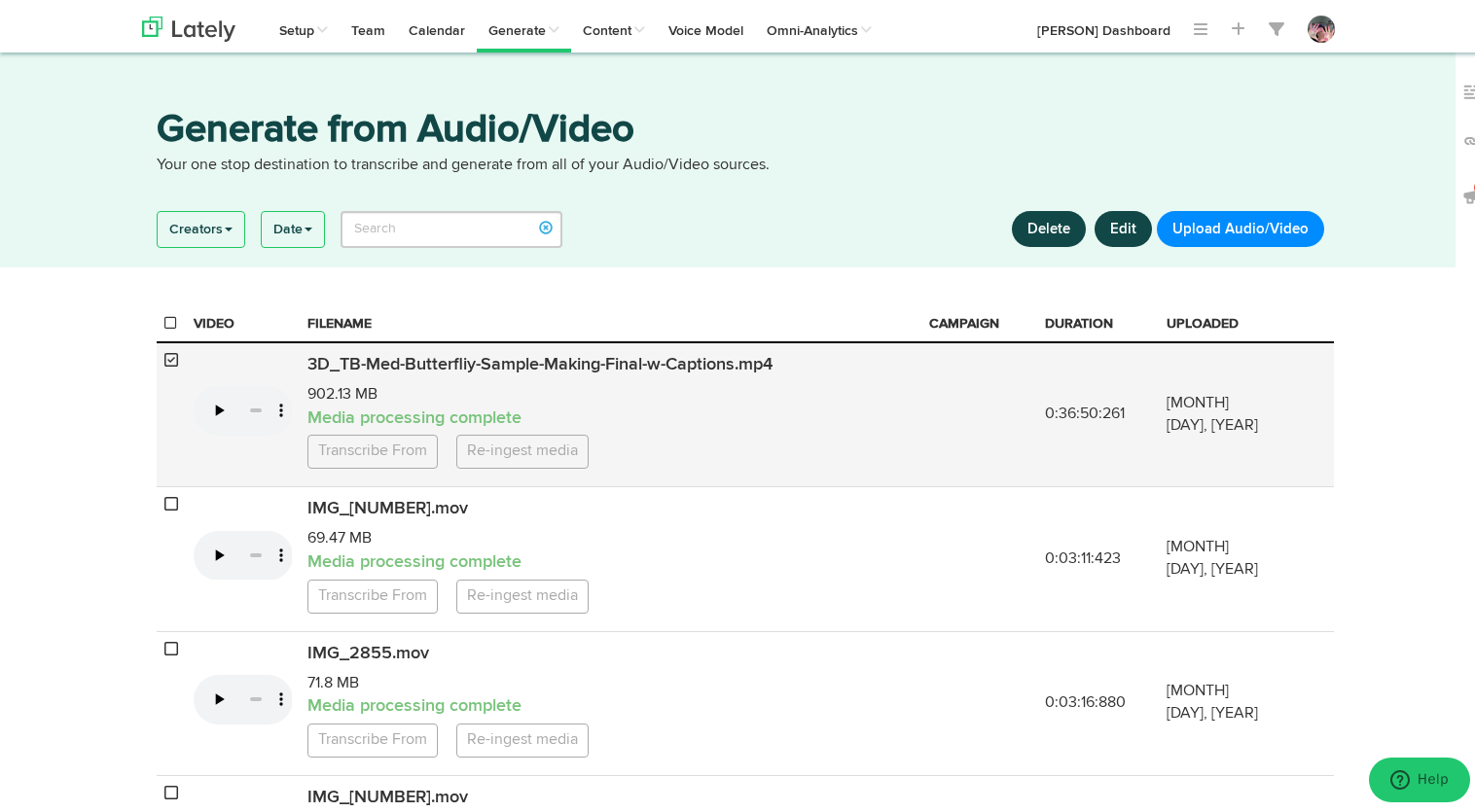click on "Media processing complete" at bounding box center (610, 415) 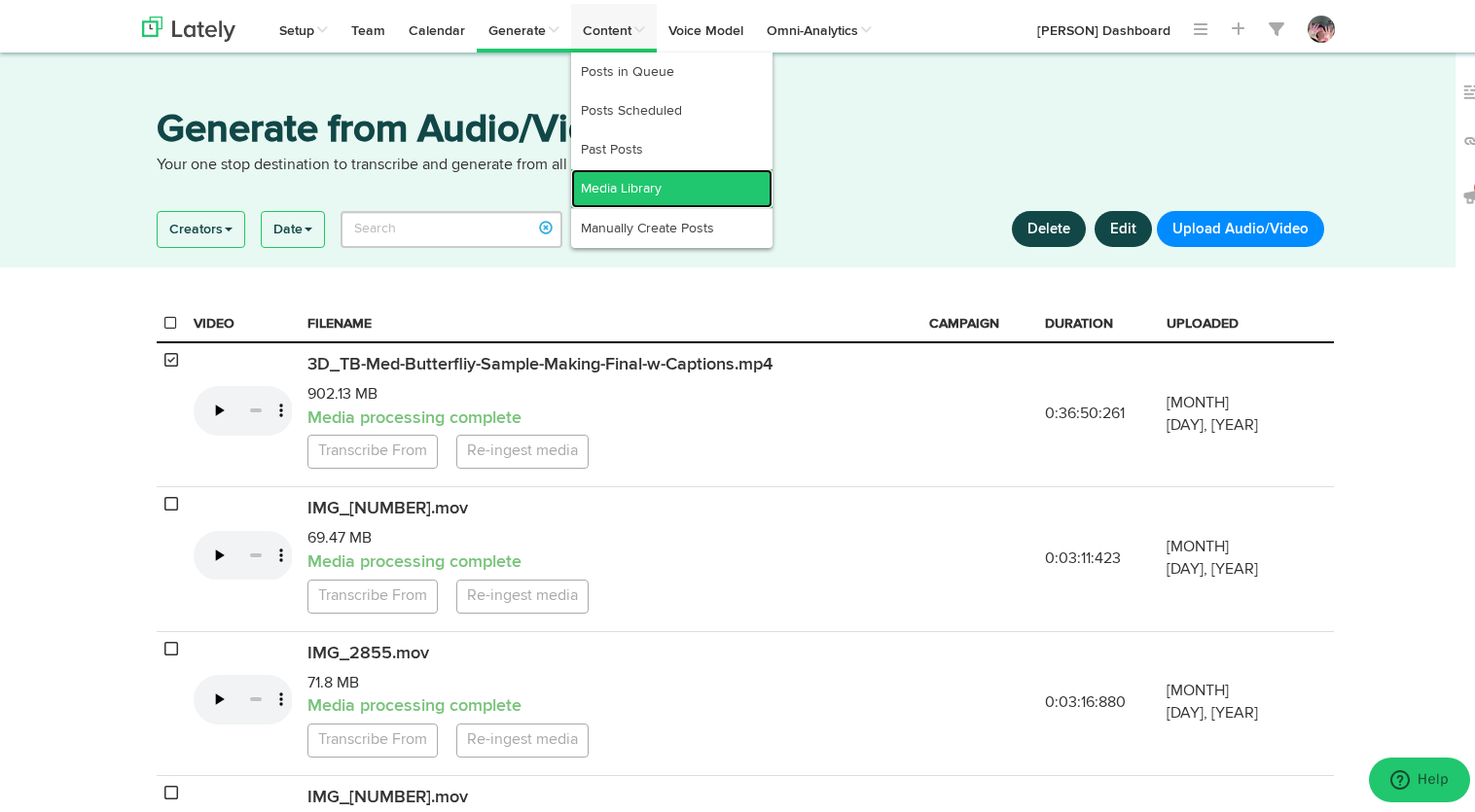 click on "Media Library" at bounding box center [671, 185] 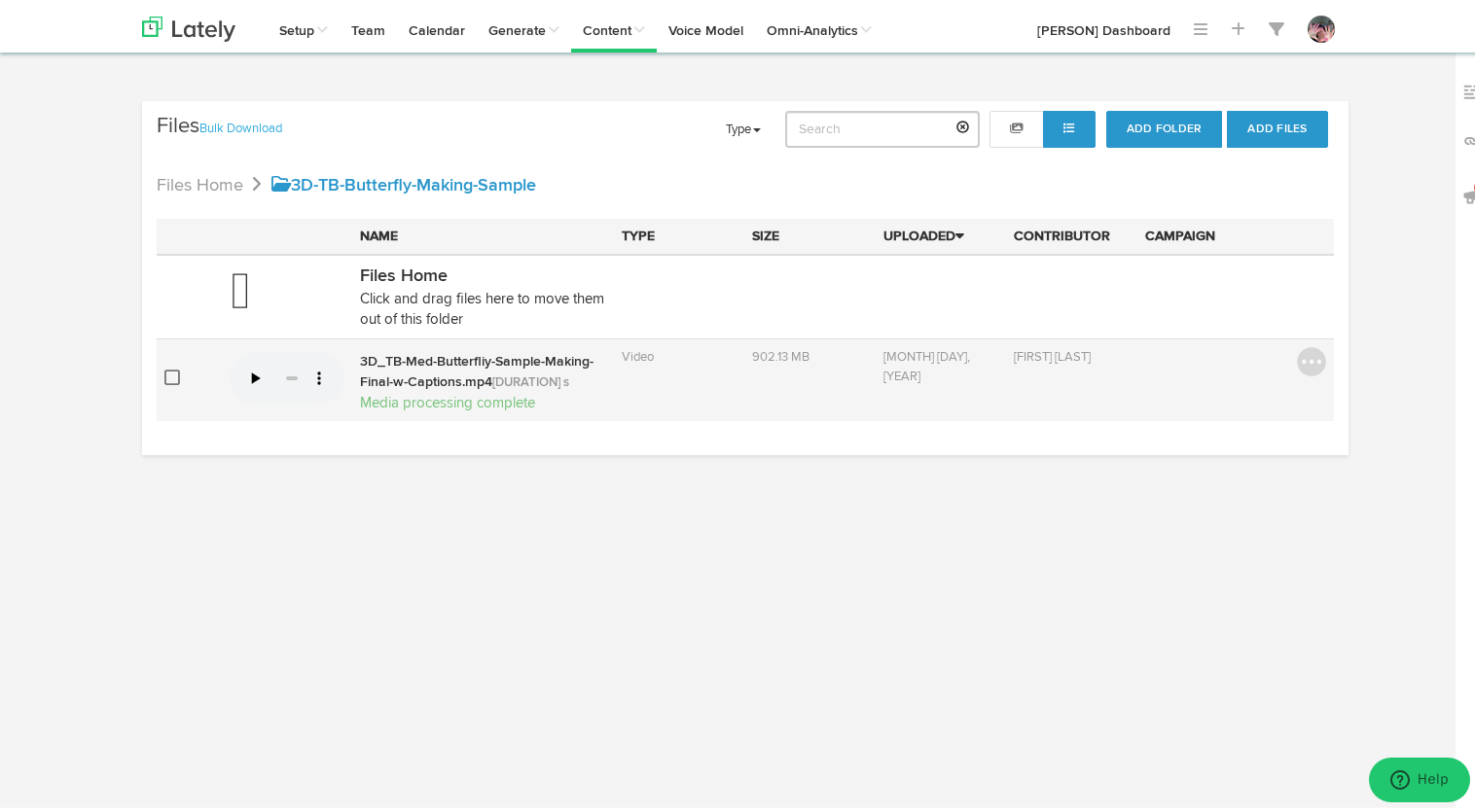 click at bounding box center (172, 373) 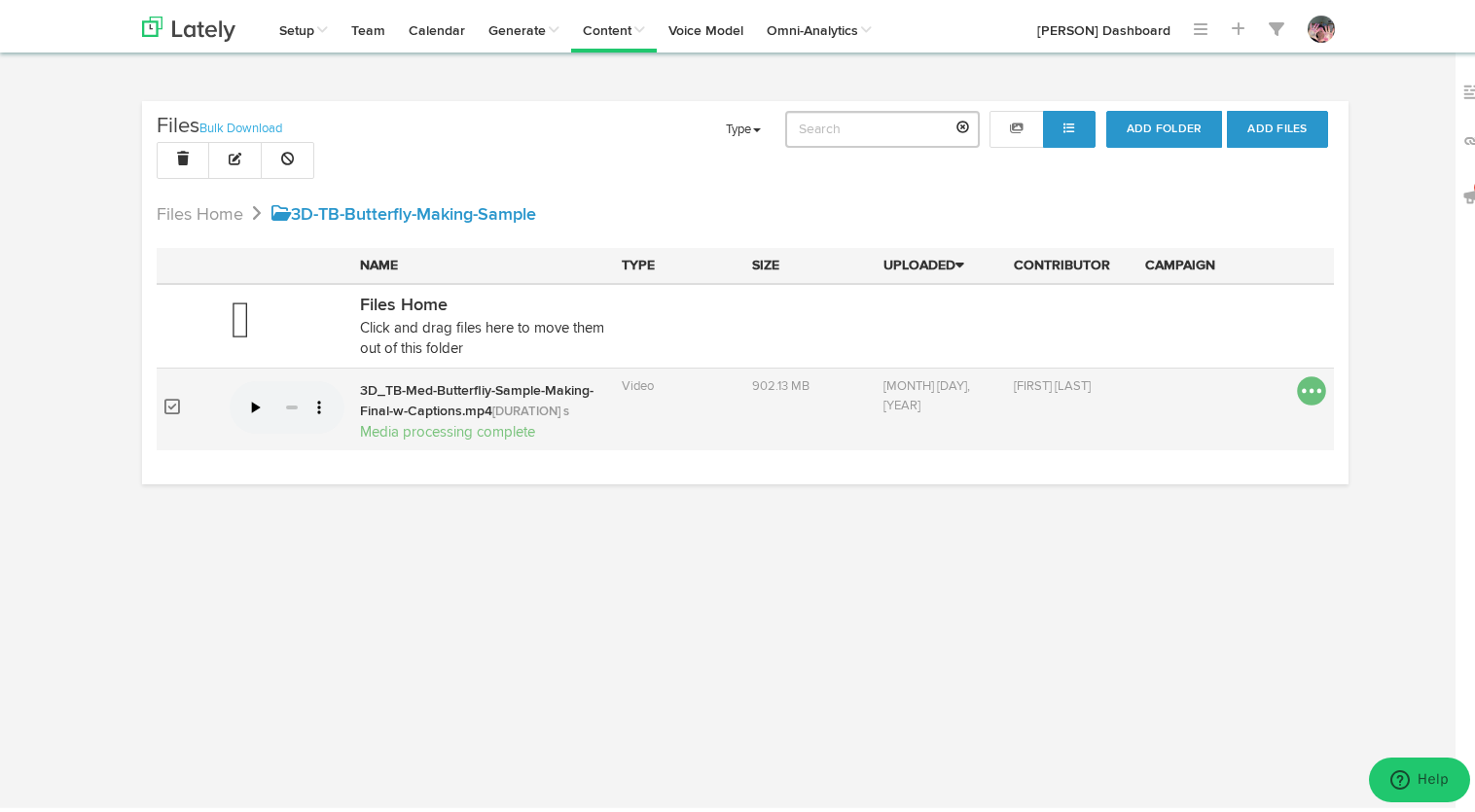 click at bounding box center [1312, 387] 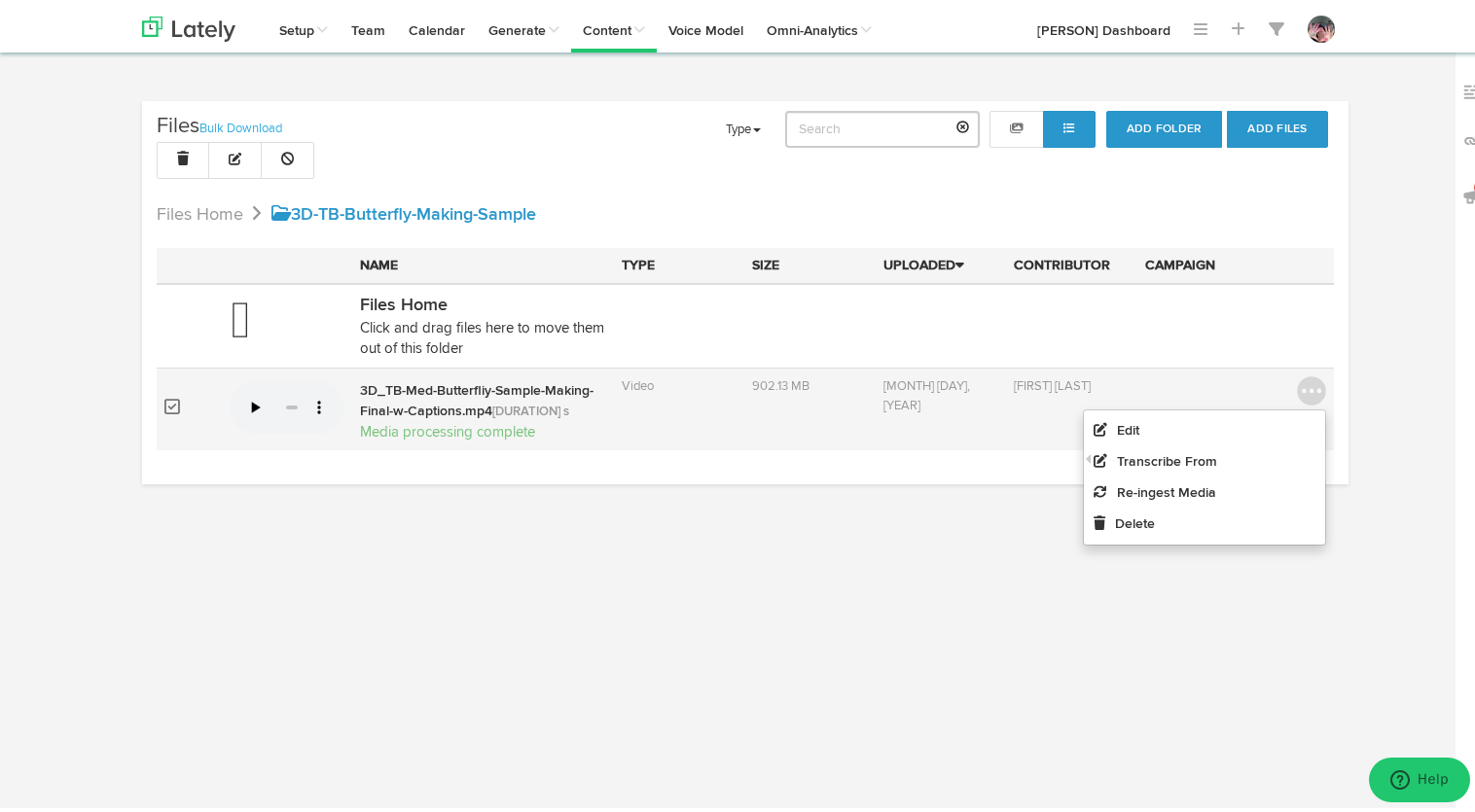 click on "[MONTH] [DAY], [YEAR]" at bounding box center (941, 405) 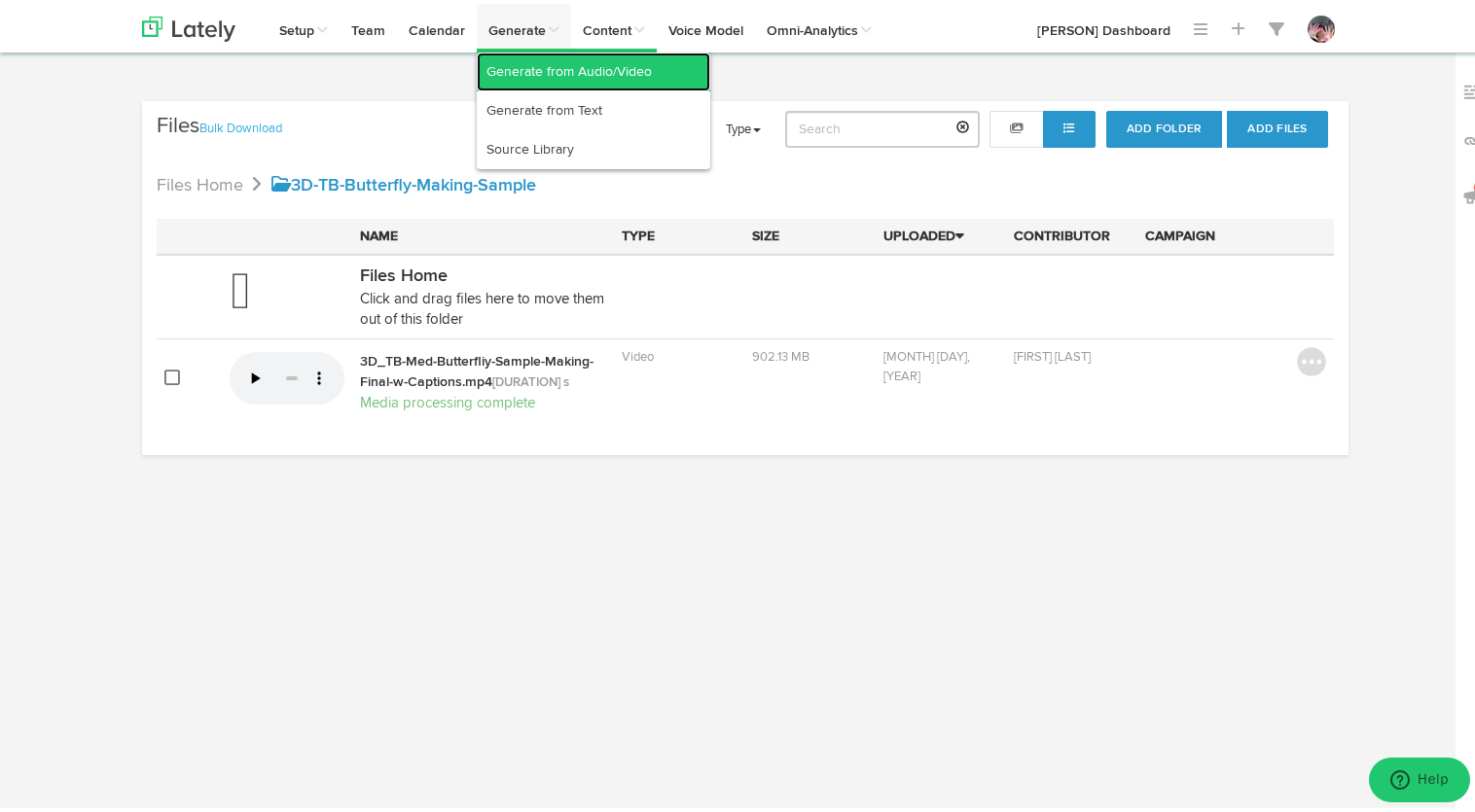 click on "Generate from Audio/Video" at bounding box center (594, 68) 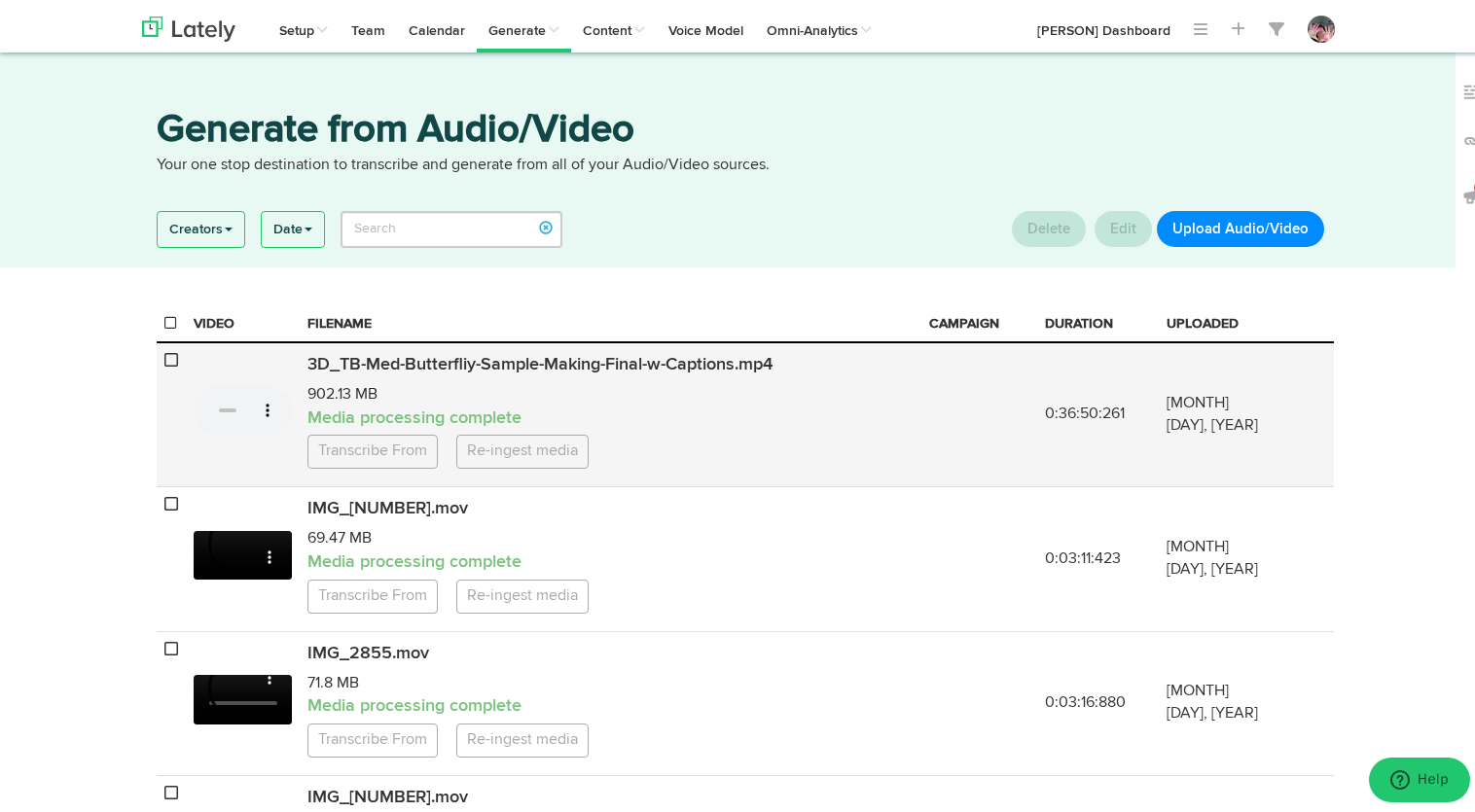 click at bounding box center (171, 356) 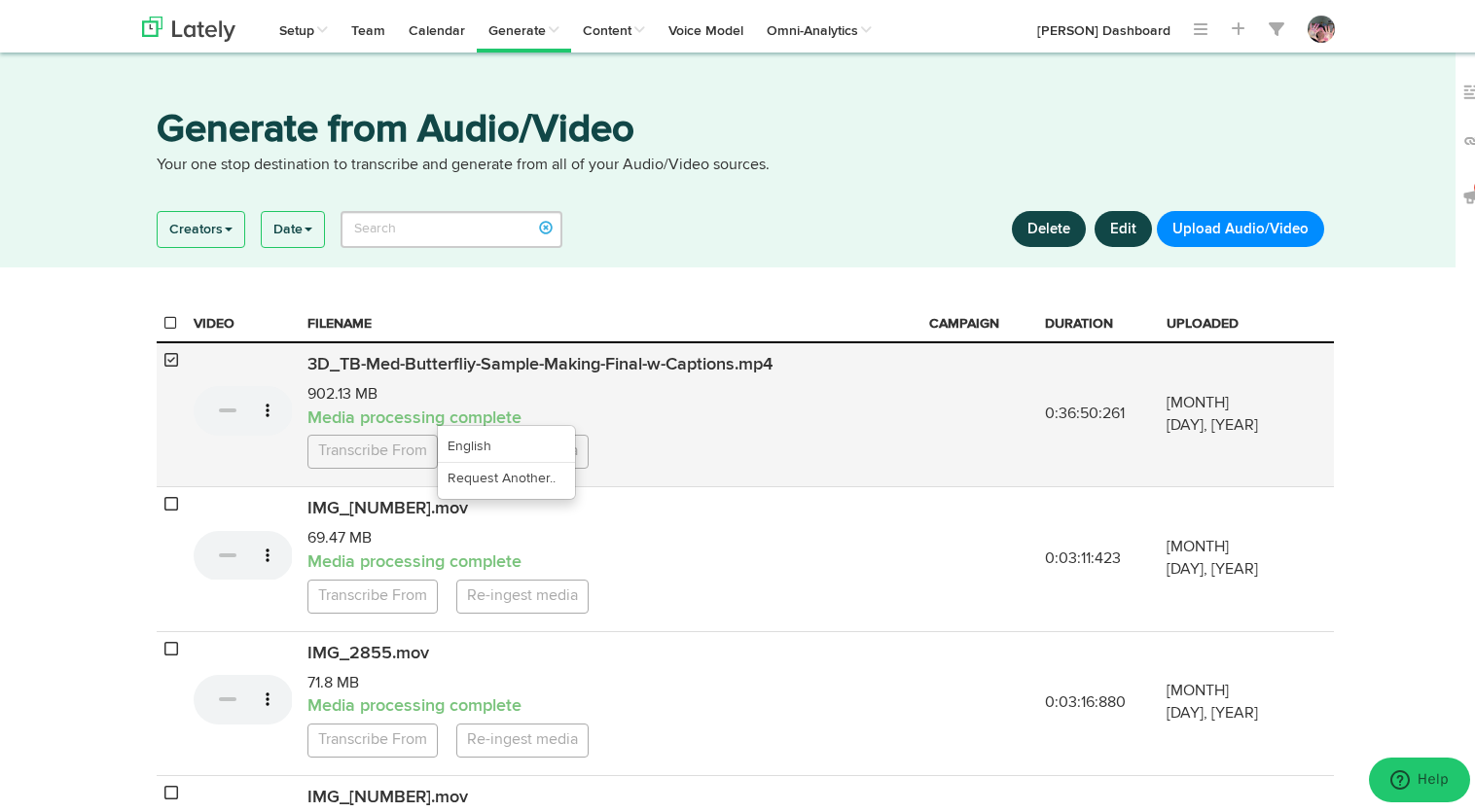 click on "Transcribe From" at bounding box center (373, 447) 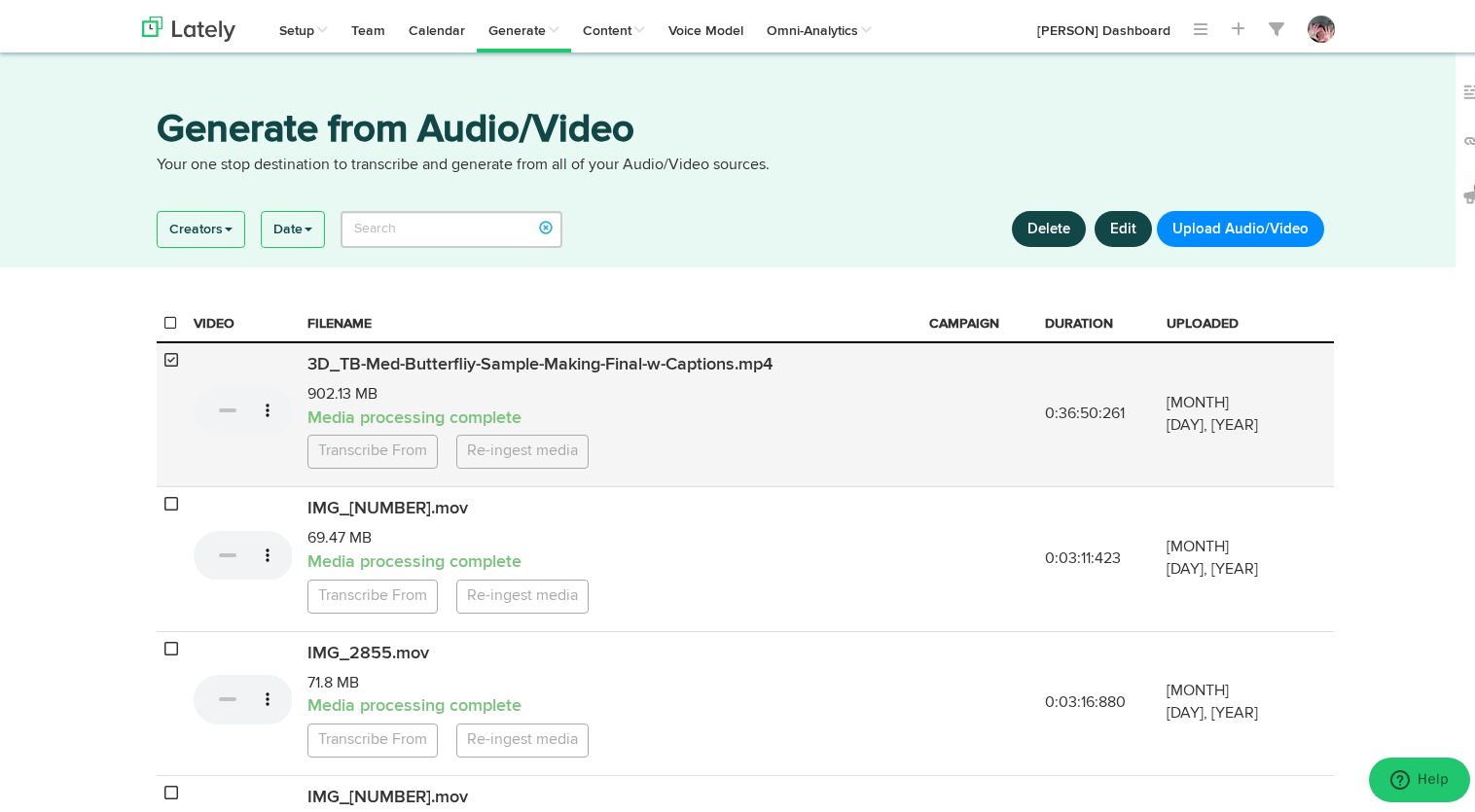click on "Media processing complete" at bounding box center (610, 415) 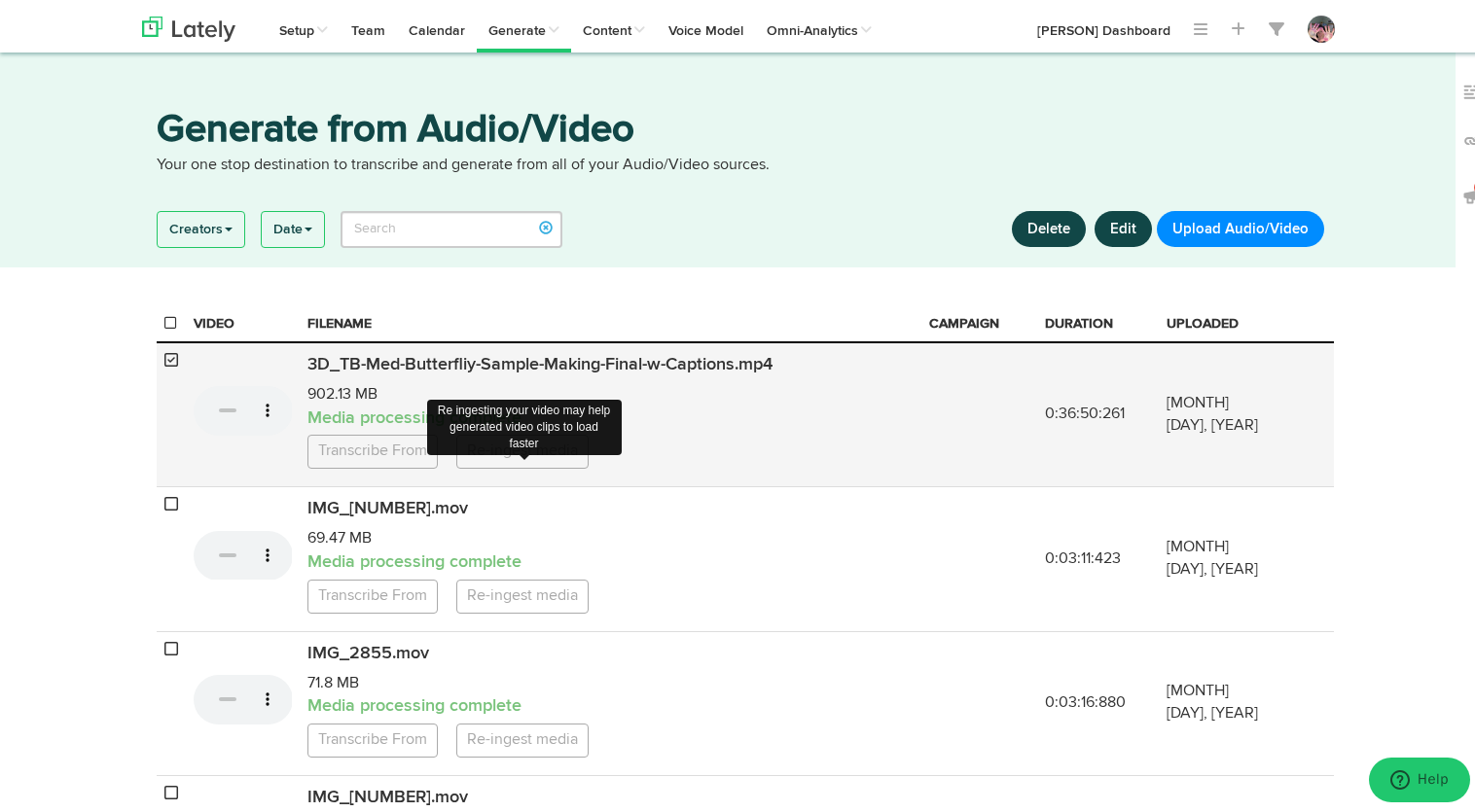 click on "Re-ingest media" at bounding box center (373, 447) 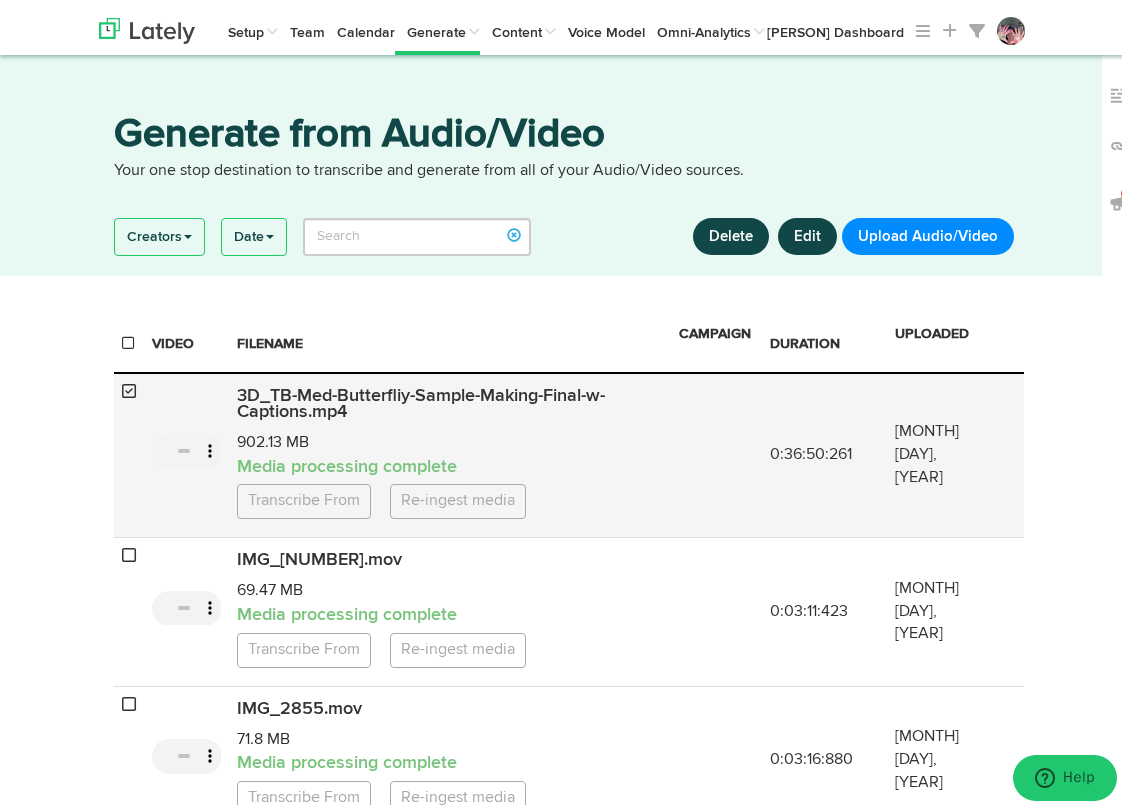 click on "3D_TB-Med-Butterfliy-Sample-Making-Final-w-Captions.mp4" at bounding box center (421, 399) 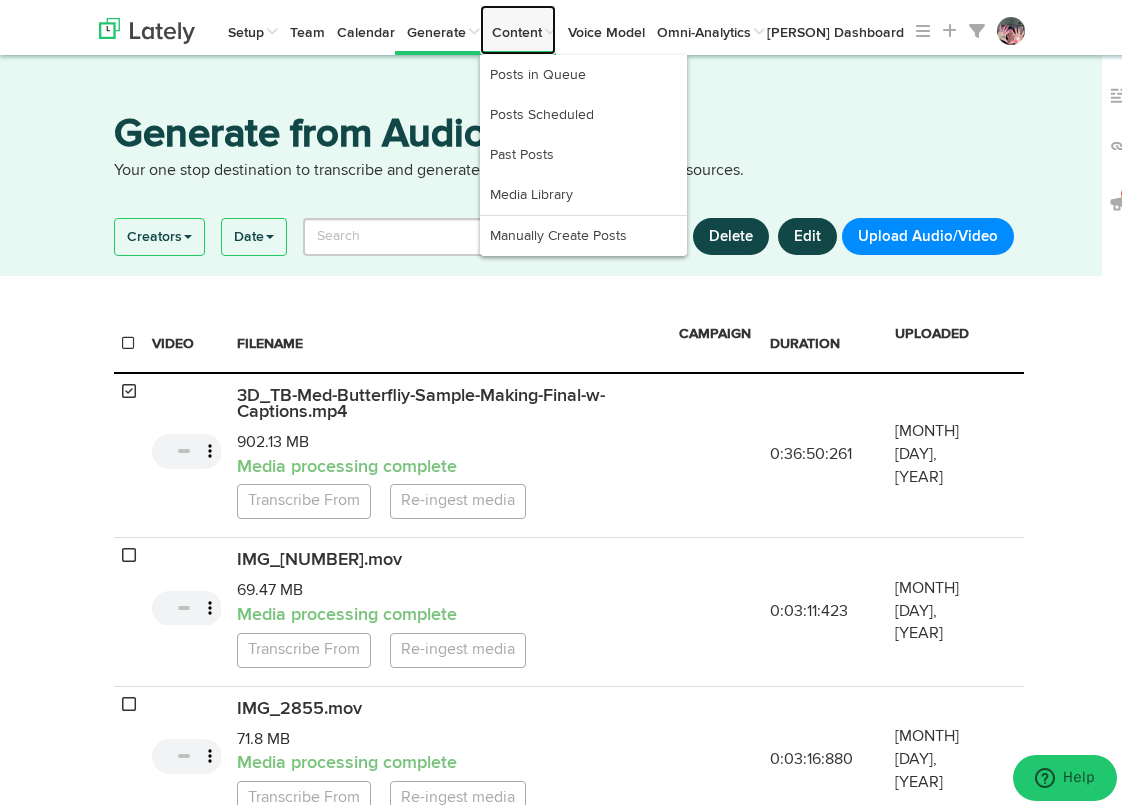 click on "Content" at bounding box center (437, 25) 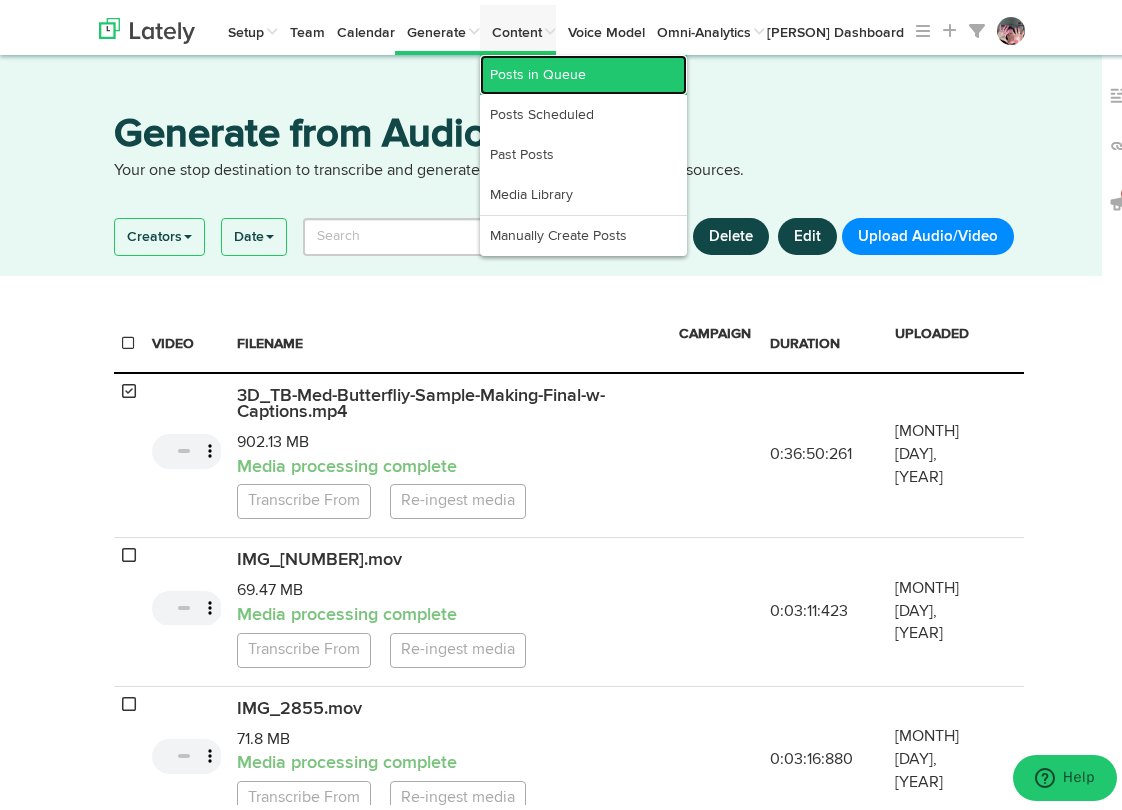 click on "Posts in Queue" at bounding box center (583, 70) 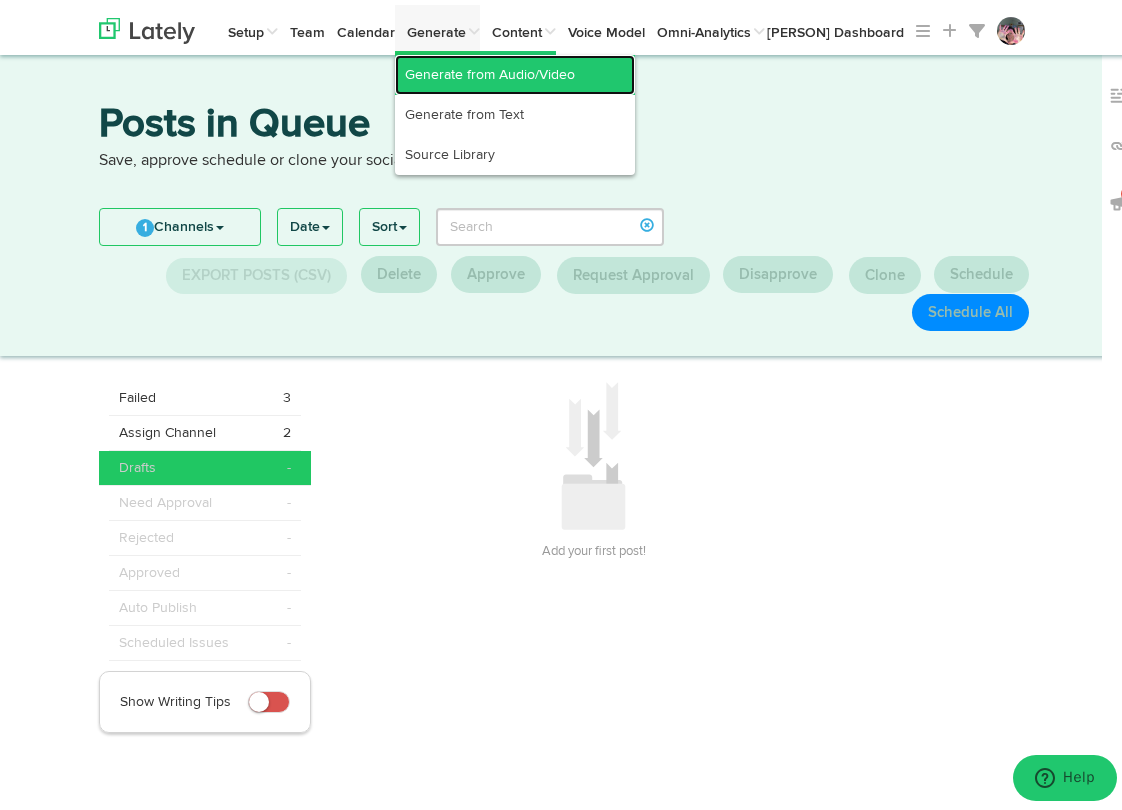 click on "Generate from Audio/Video" at bounding box center [515, 70] 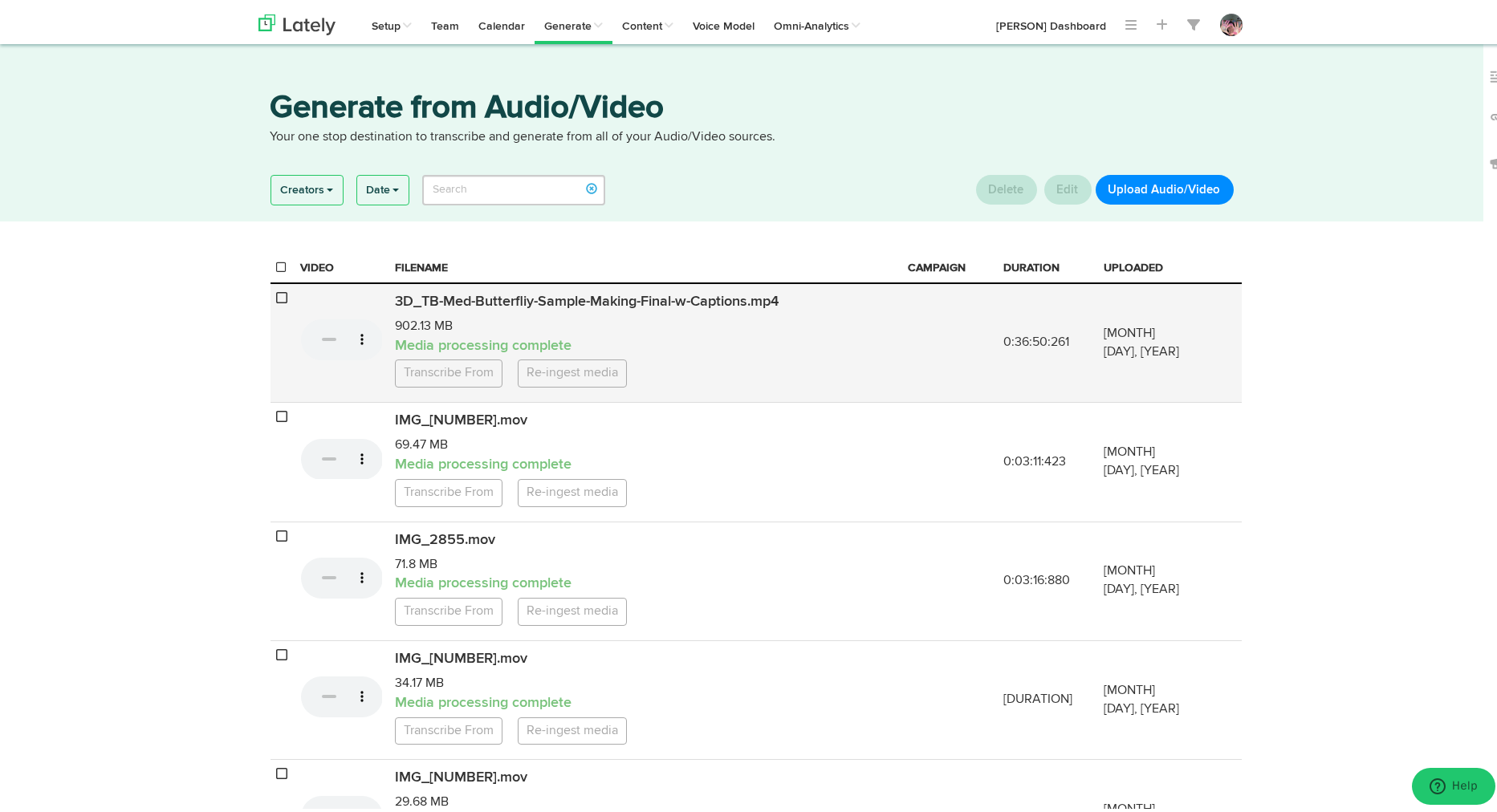 click at bounding box center (283, 294) 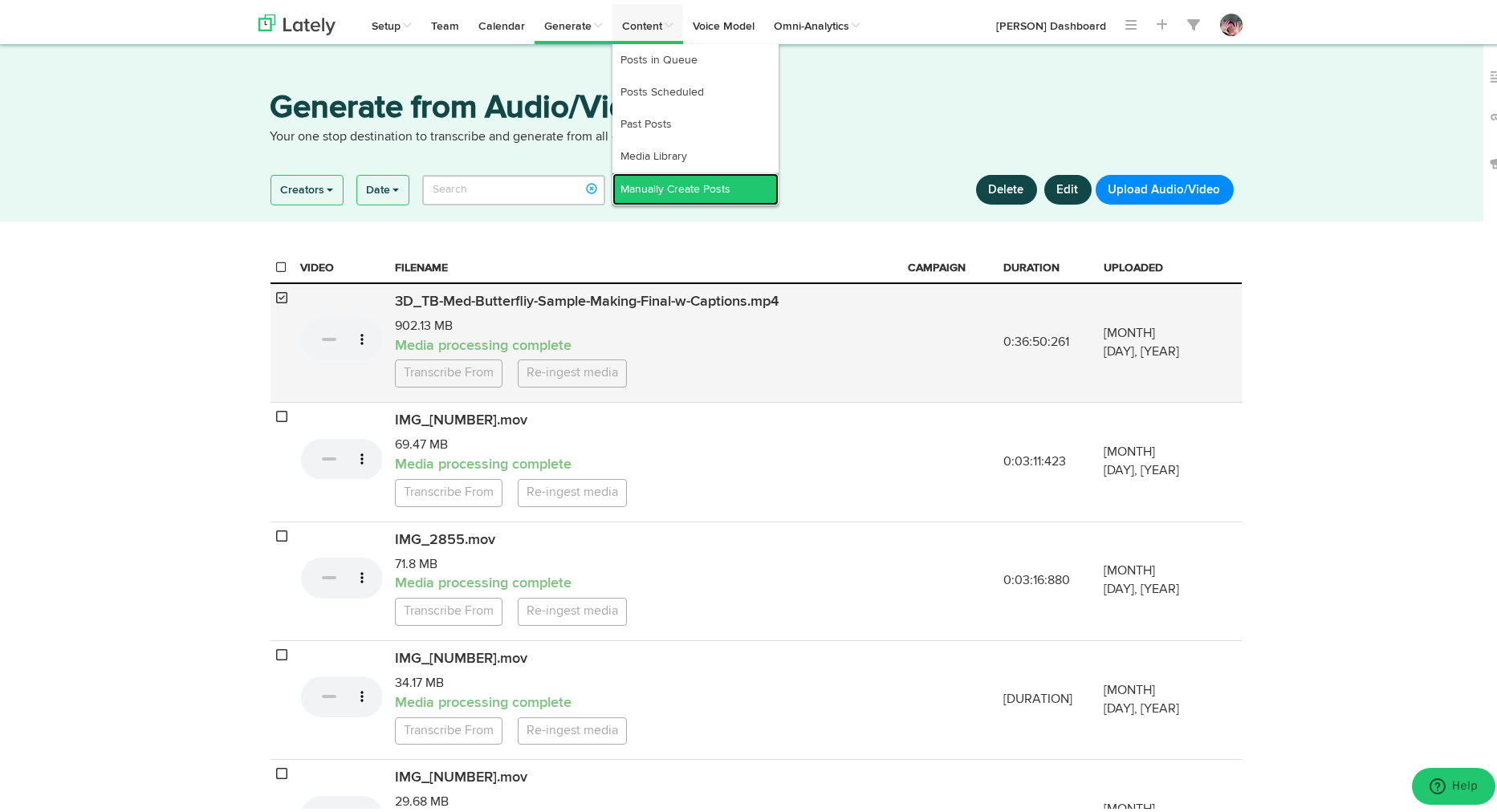 click on "Manually Create Posts" at bounding box center [695, 185] 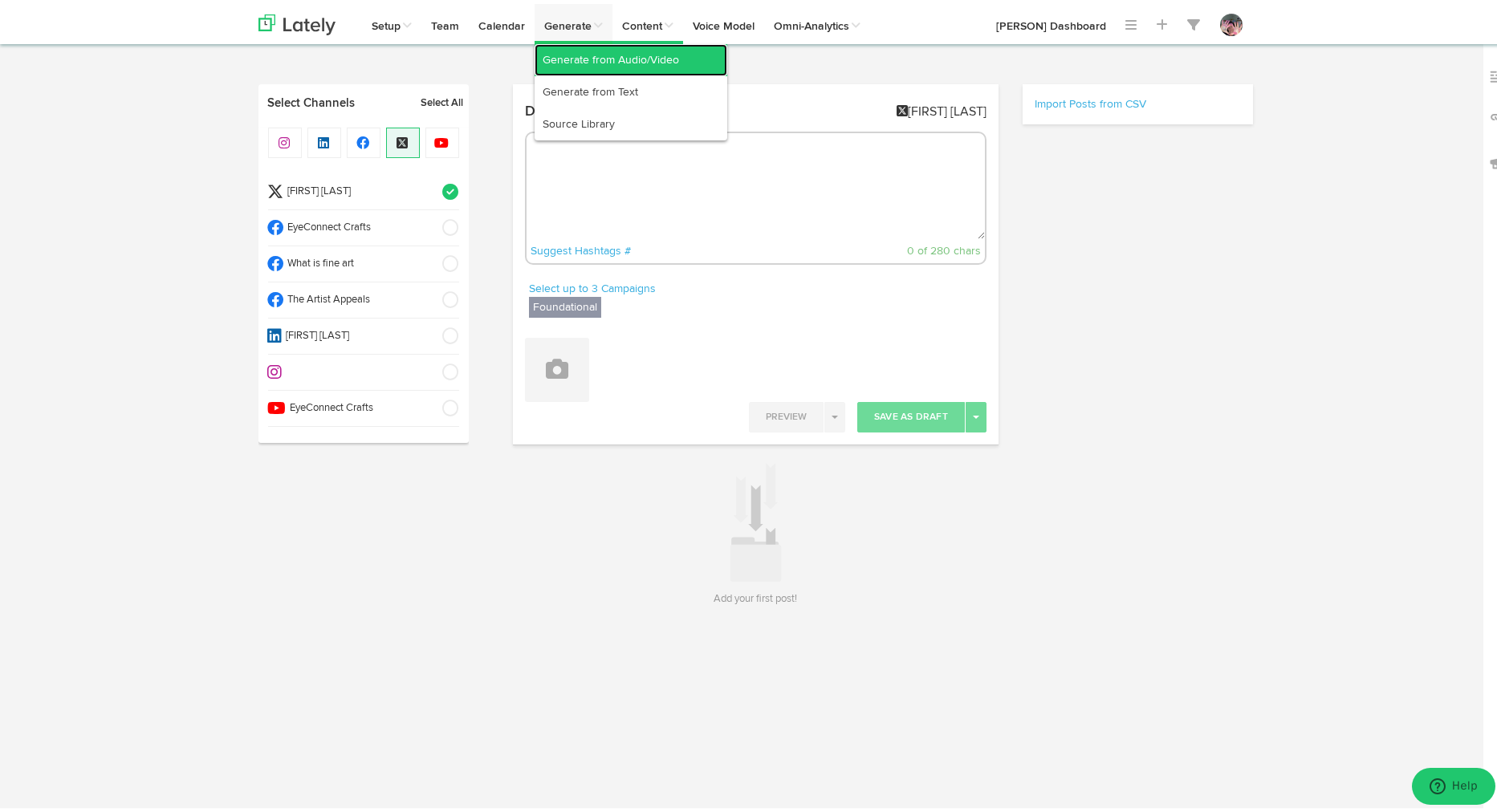 click on "Generate from Audio/Video" at bounding box center (631, 56) 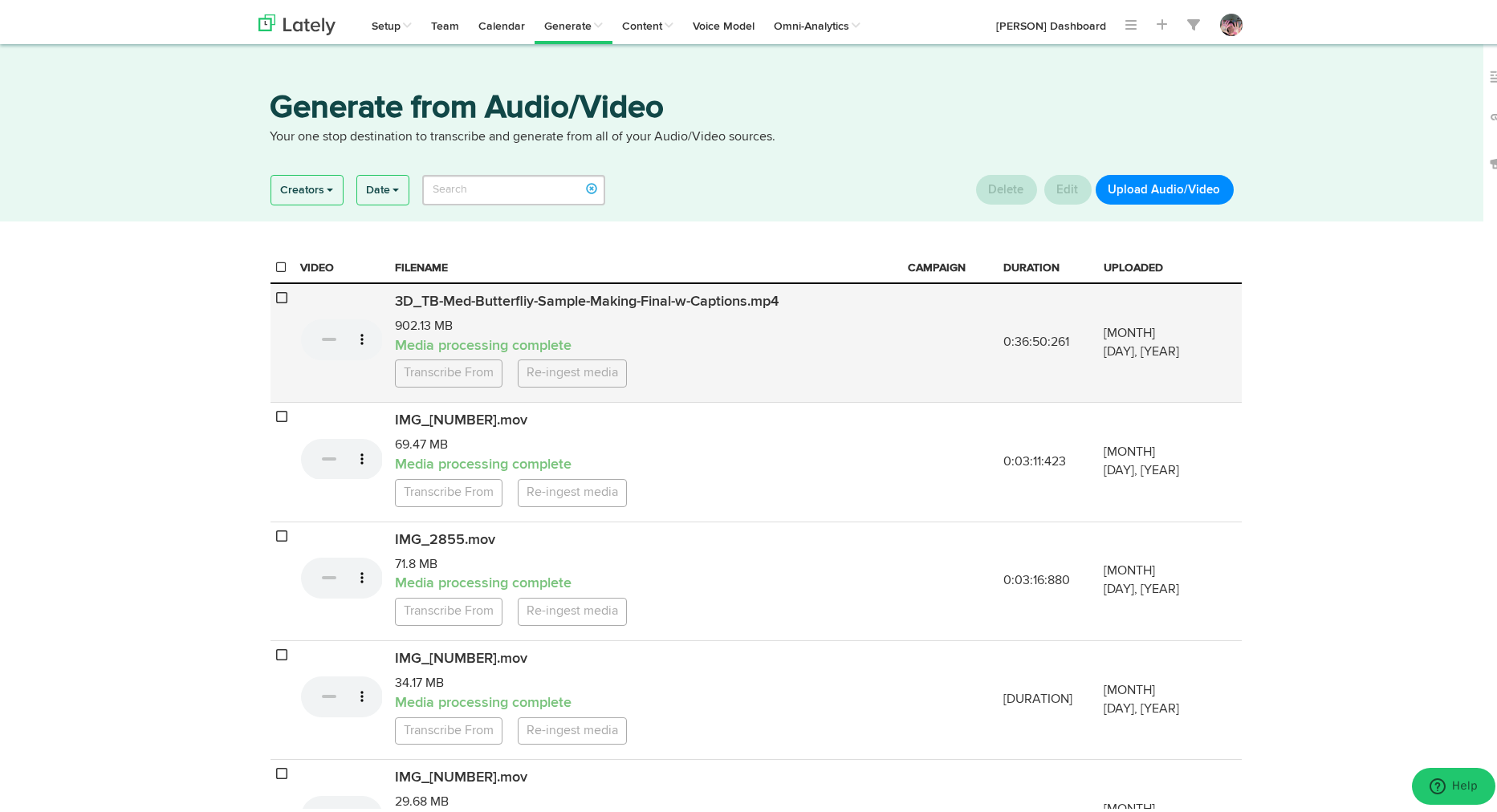 click at bounding box center (283, 294) 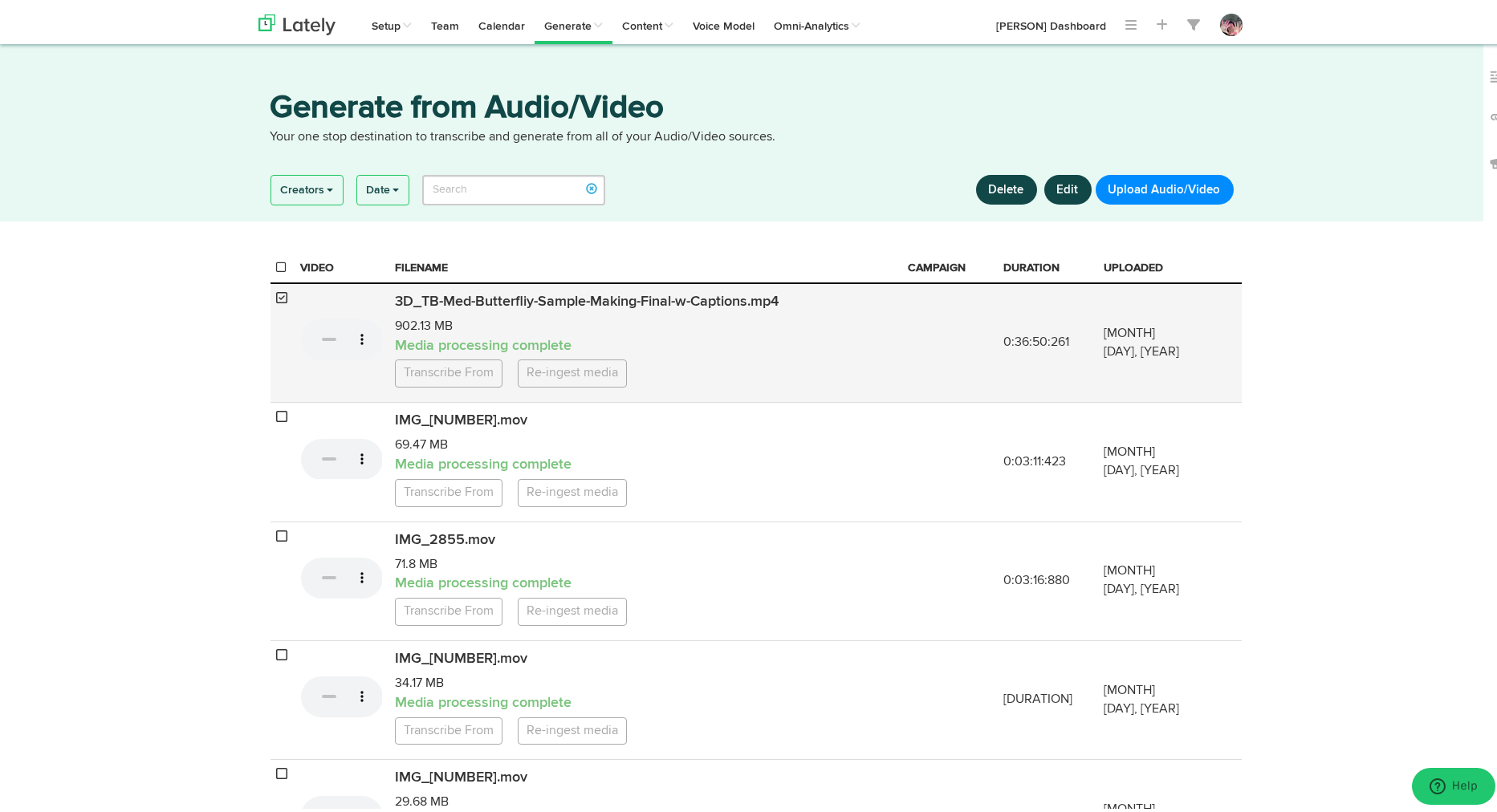 click on "[MONTH] [DAY], [YEAR]" at bounding box center (1145, 339) 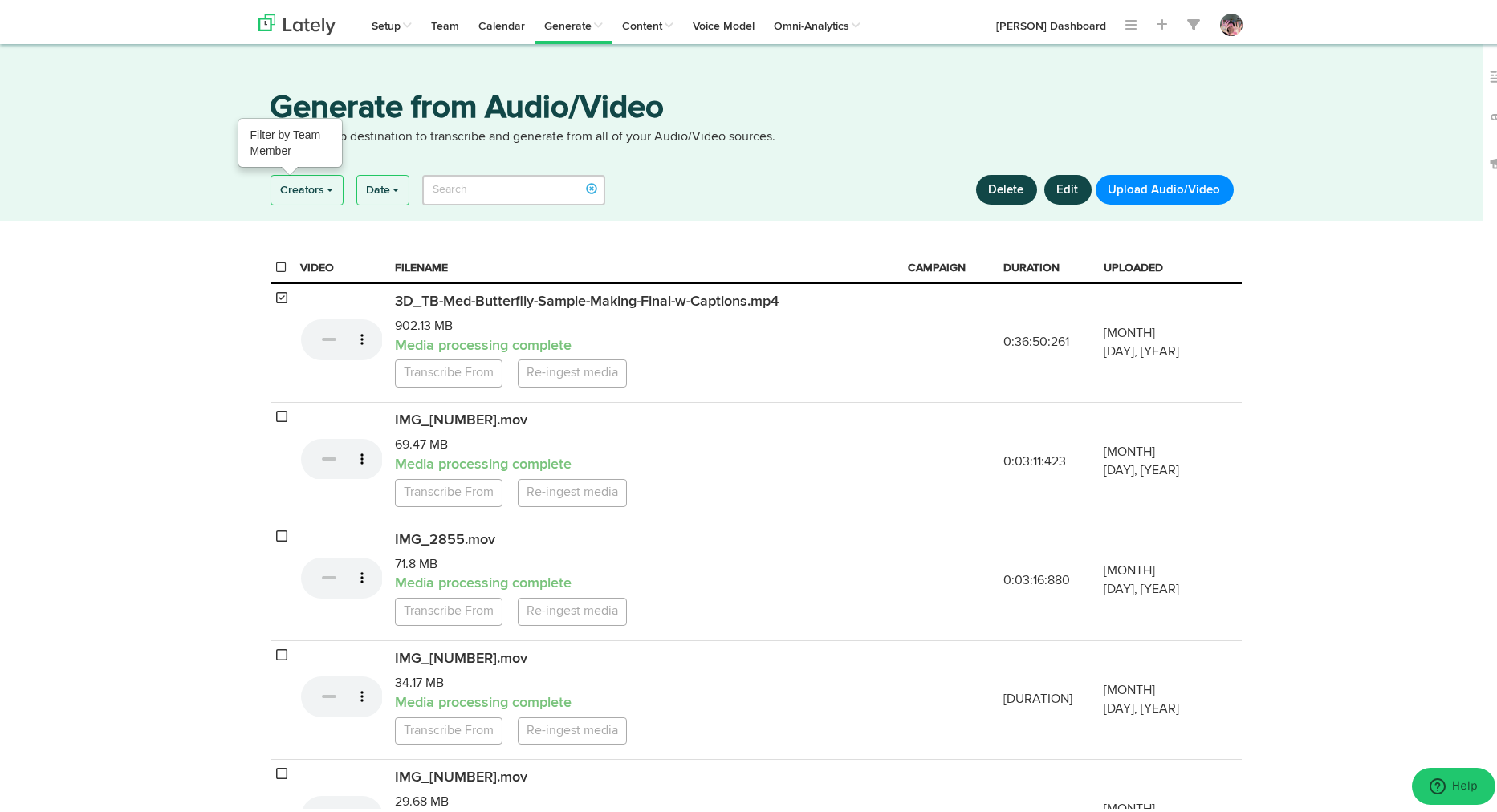 click on "Creators" at bounding box center [307, 186] 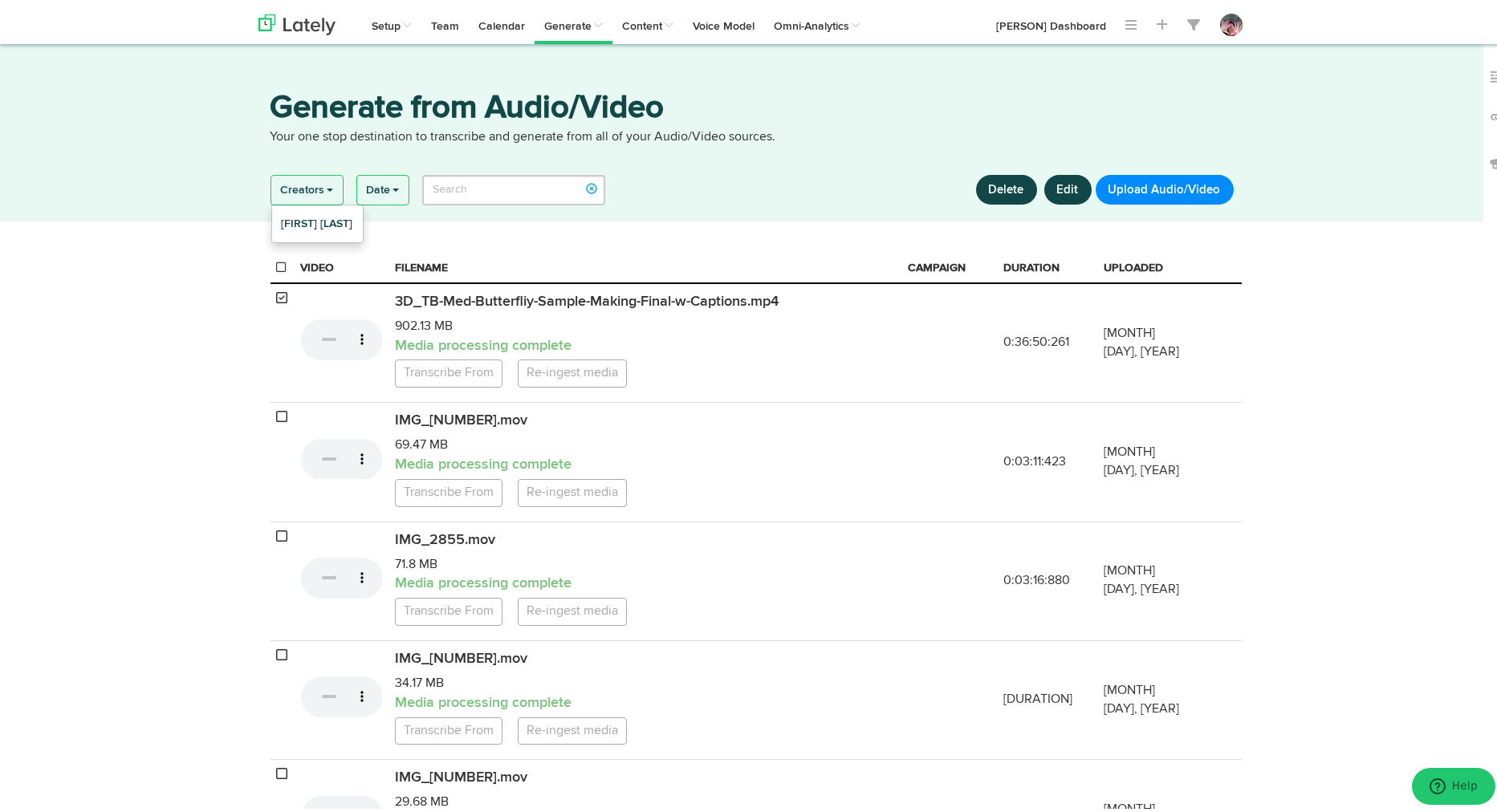 click on "Generate from Audio/Video
Your one stop destination to transcribe and generate from all of your Audio/Video sources.
Creators
[FIRST] [LAST]
Date
Last Two Weeks
Last 30 Days
Last 3 Months
Last 6 Months
Custom Range" at bounding box center (755, 128) 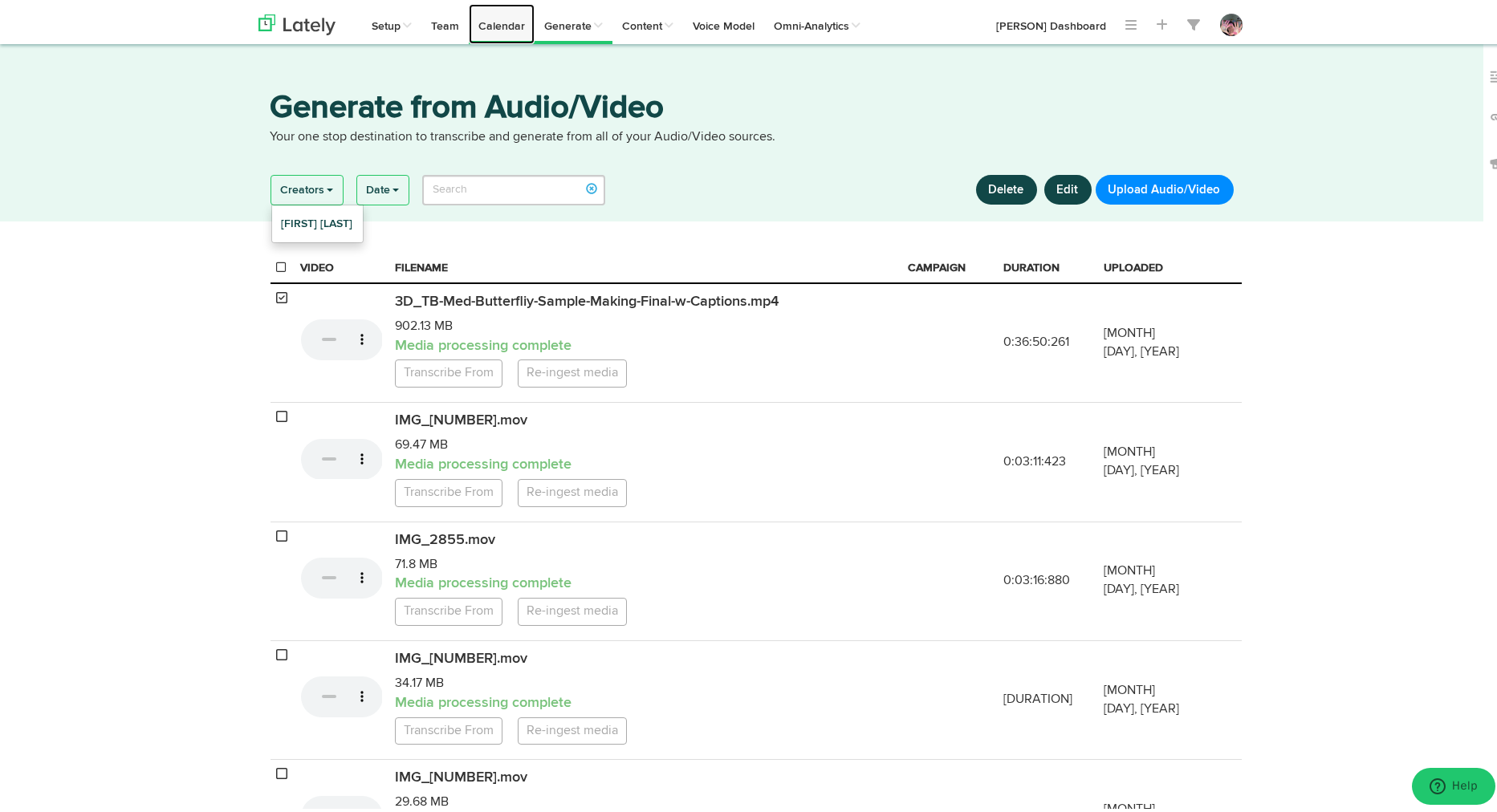 click on "Calendar" at bounding box center [502, 20] 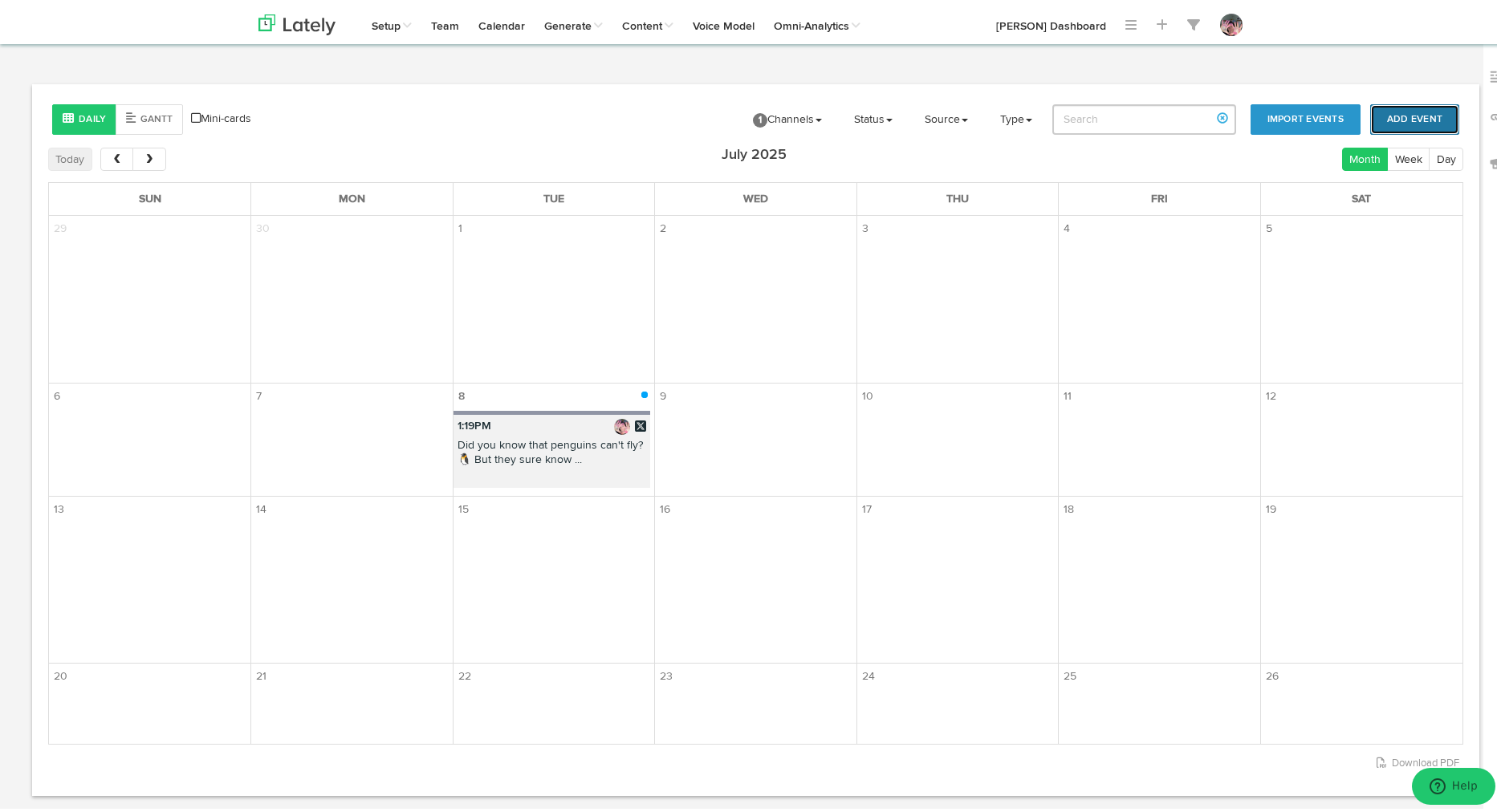 click on "Add Event" at bounding box center [1414, 116] 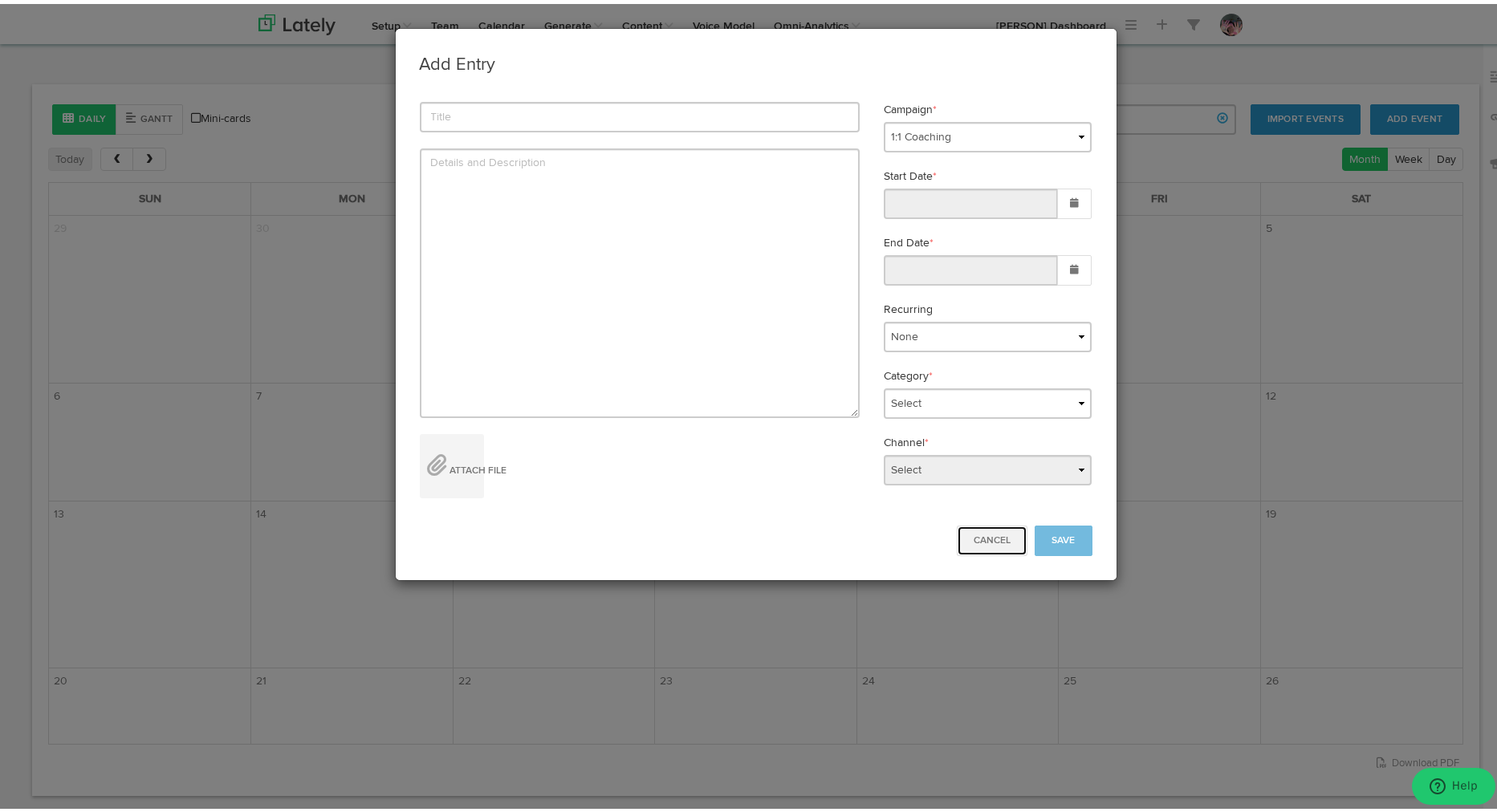 click on "Cancel" at bounding box center [992, 537] 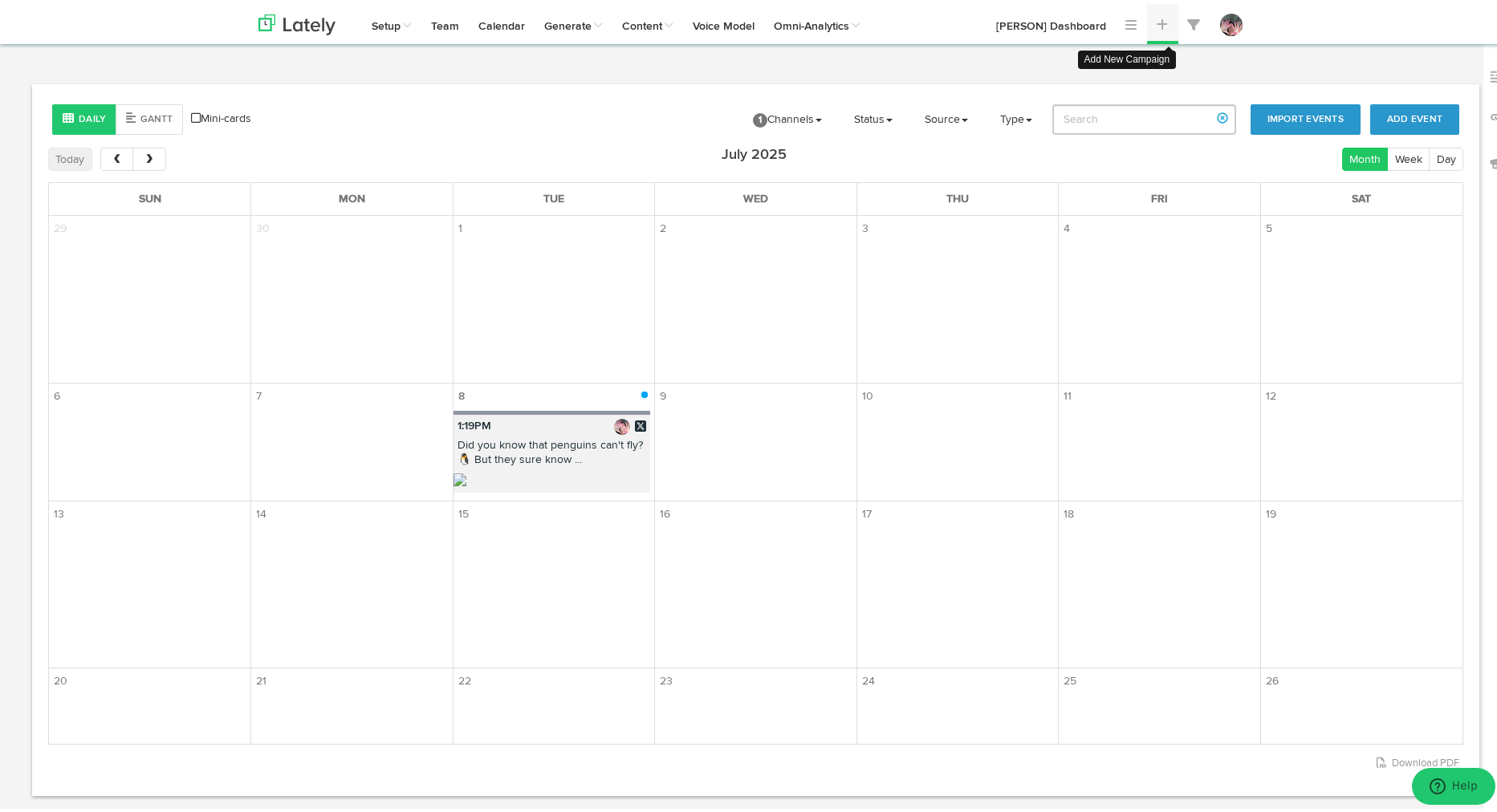 click at bounding box center (1162, 21) 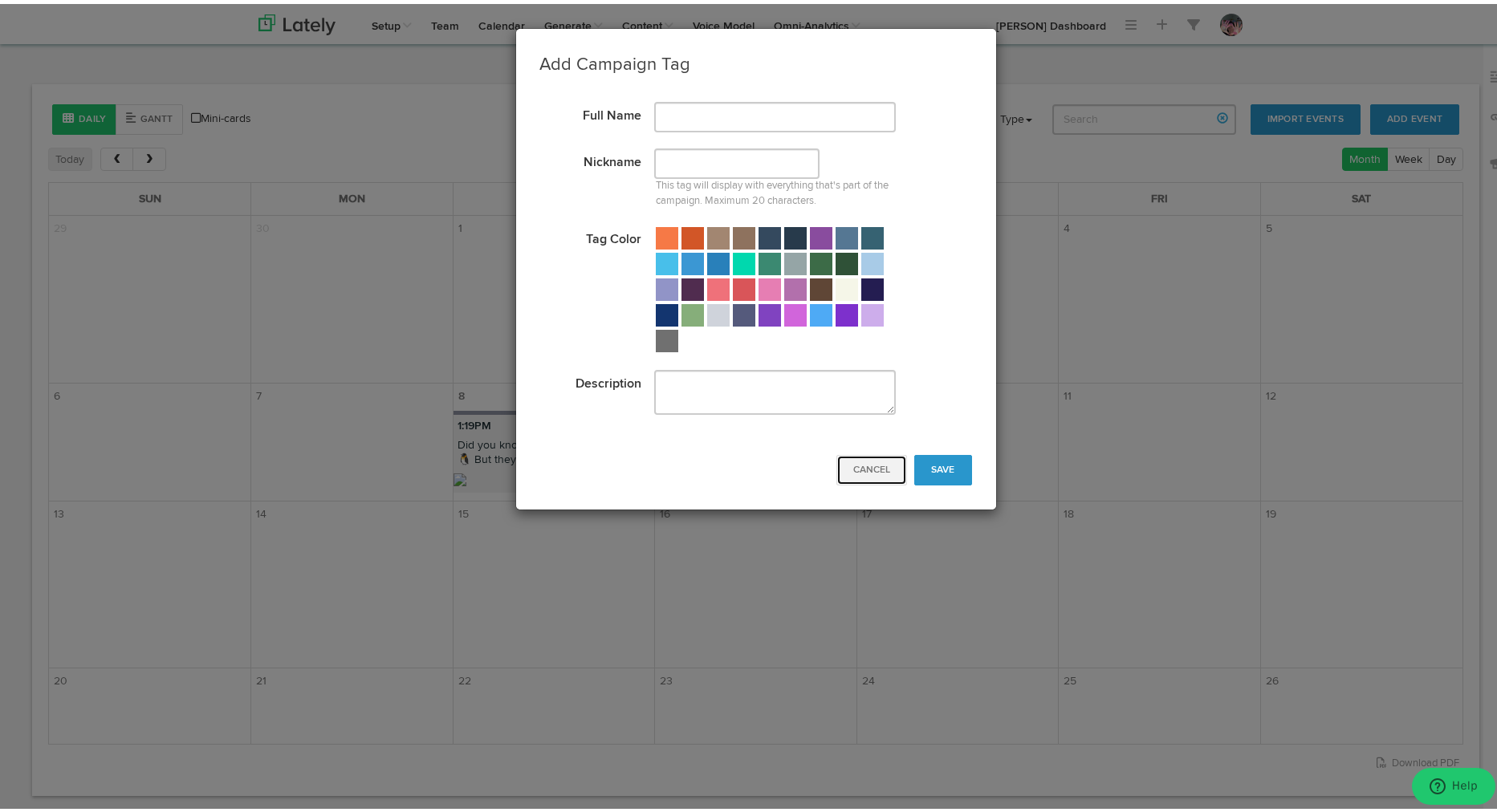click on "Cancel" at bounding box center [872, 466] 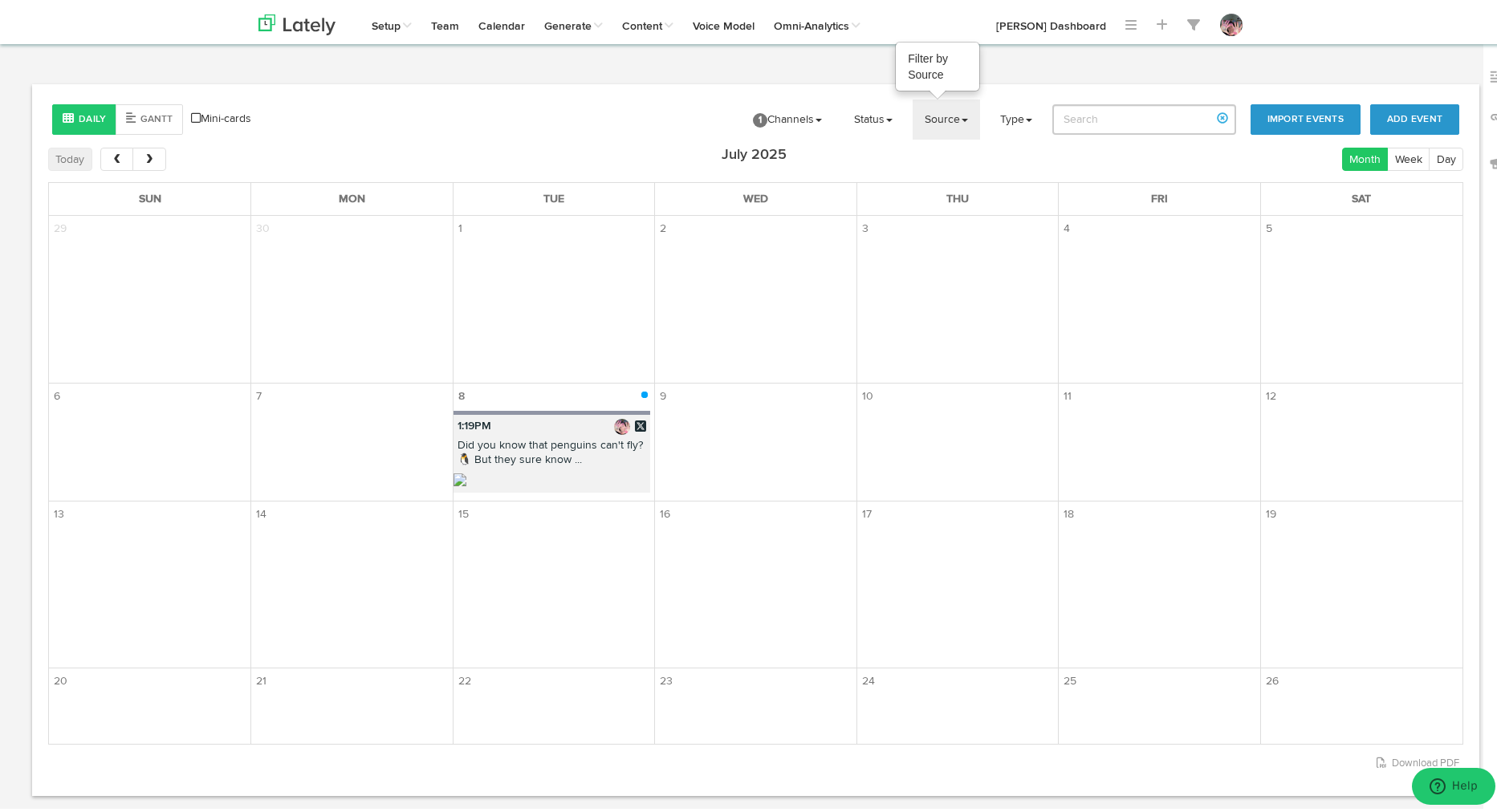 click on "Source" at bounding box center (787, 116) 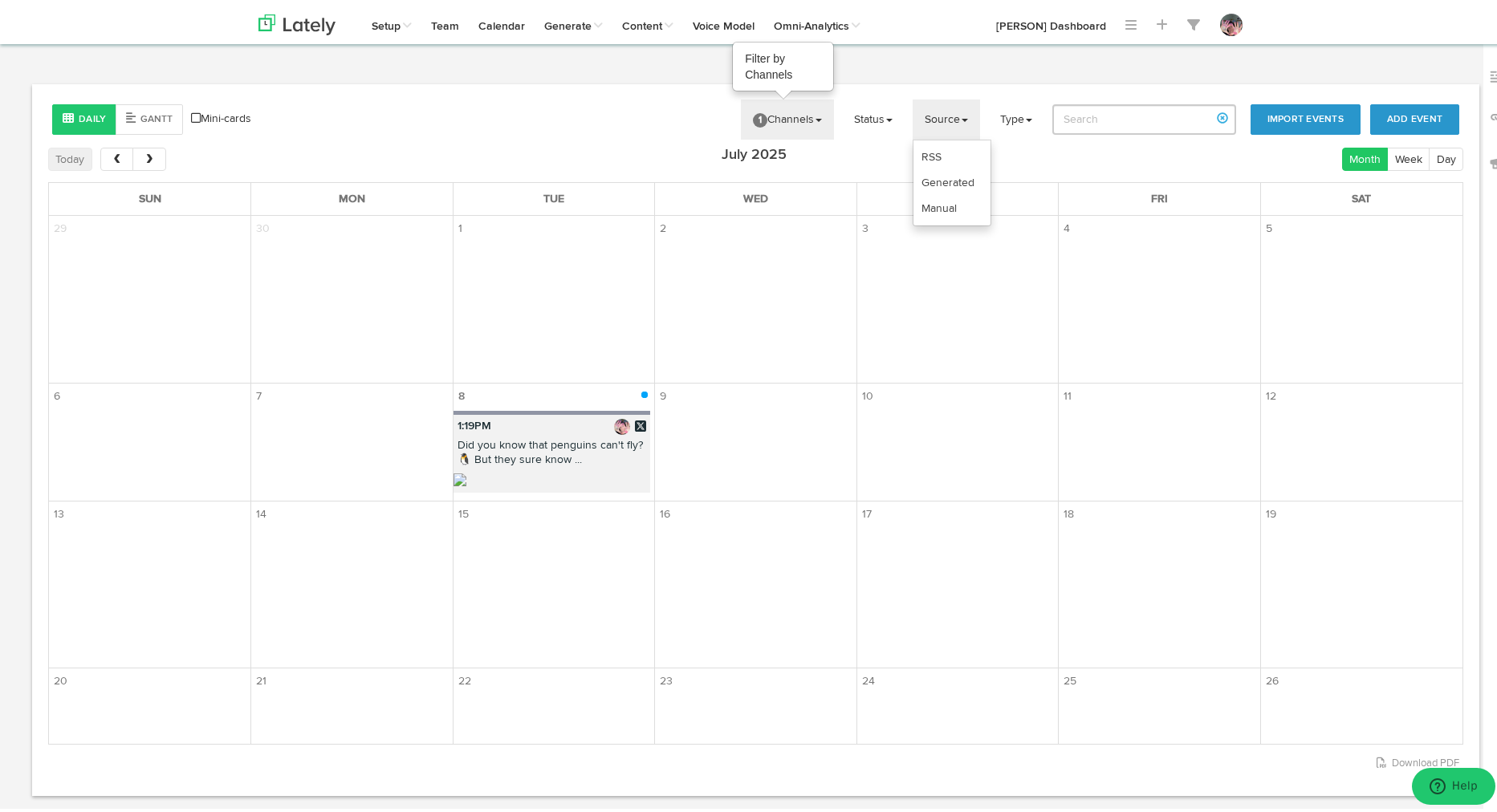 click on "1  Channels" at bounding box center [787, 116] 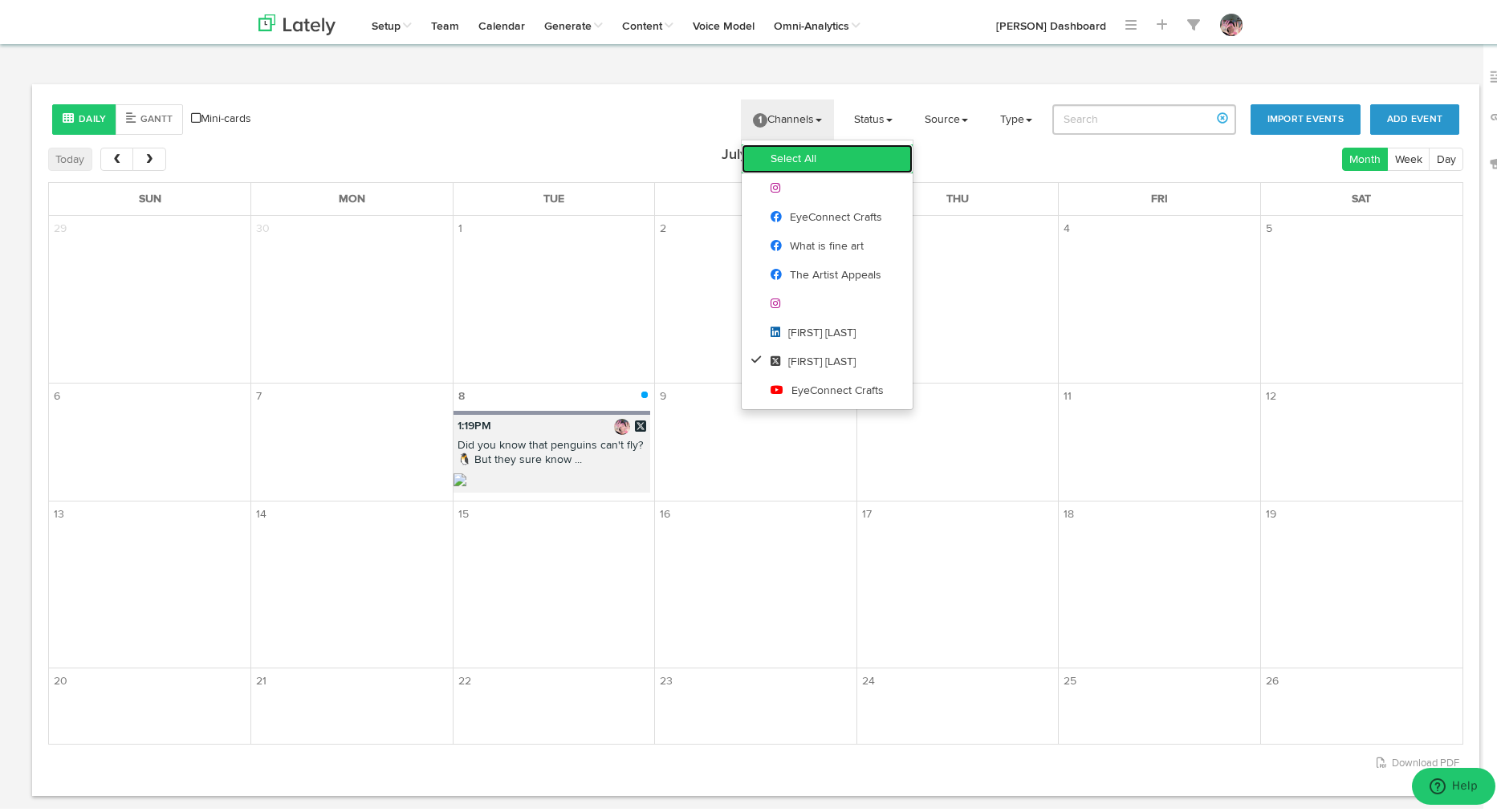 click on "Select All" at bounding box center (827, 155) 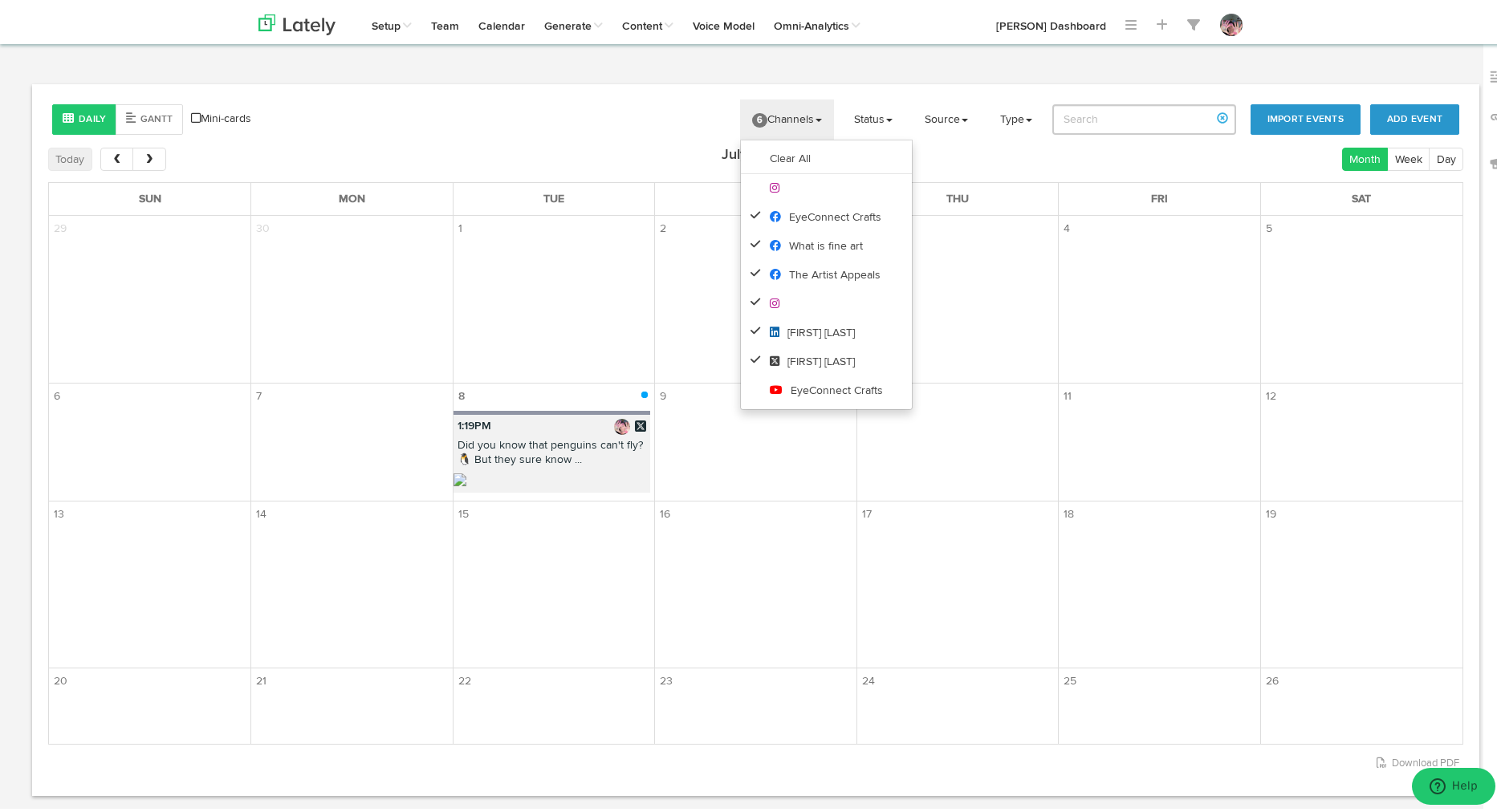 click on "[NUMBER] Channels
Clear All
EyeConnect Crafts
What is fine art
The Artist Appeals
Erin Sparler
Erin Sparler
EyeConnect Crafts" at bounding box center (825, 116) 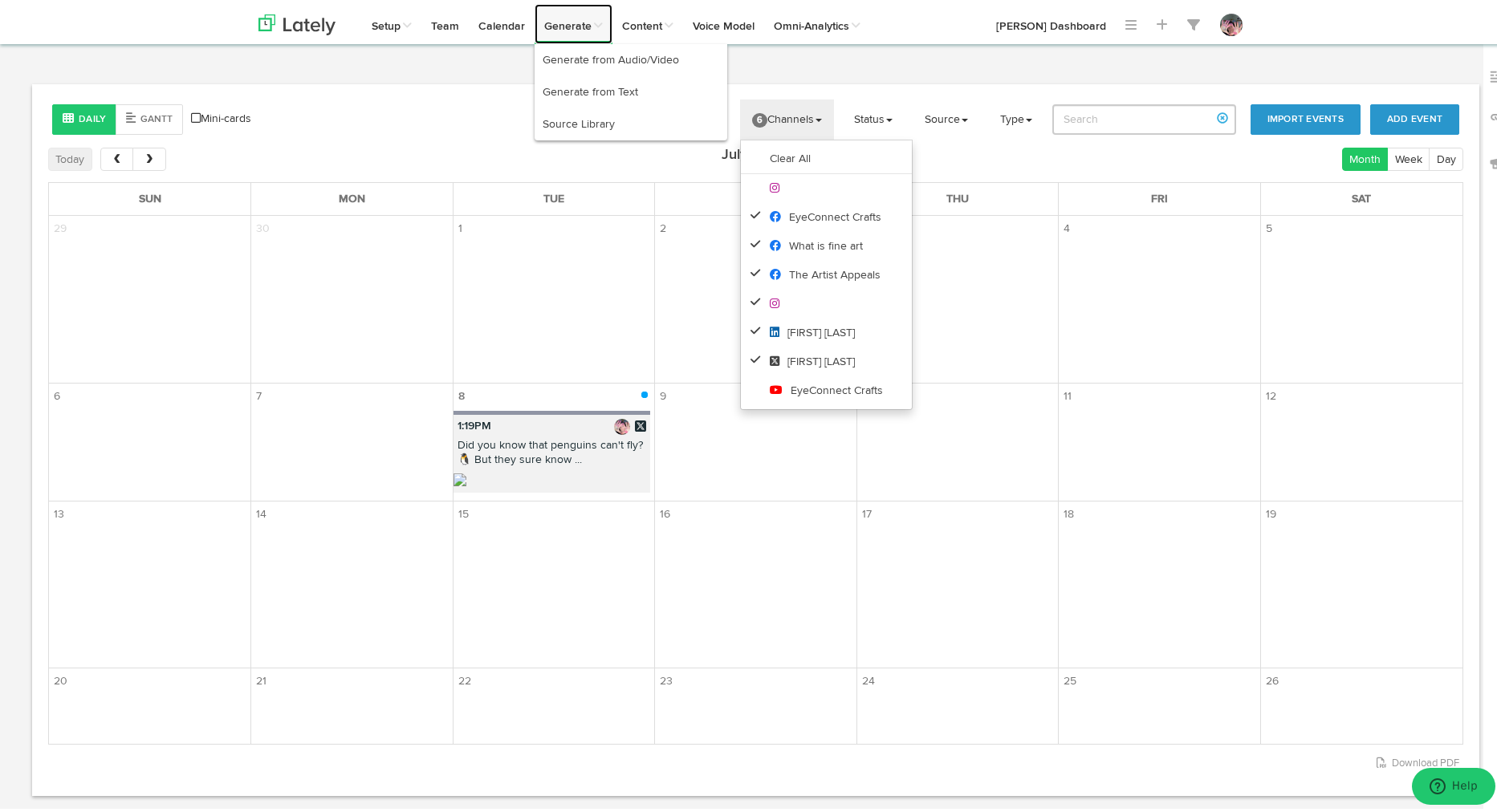 click on "Generate" at bounding box center [573, 20] 